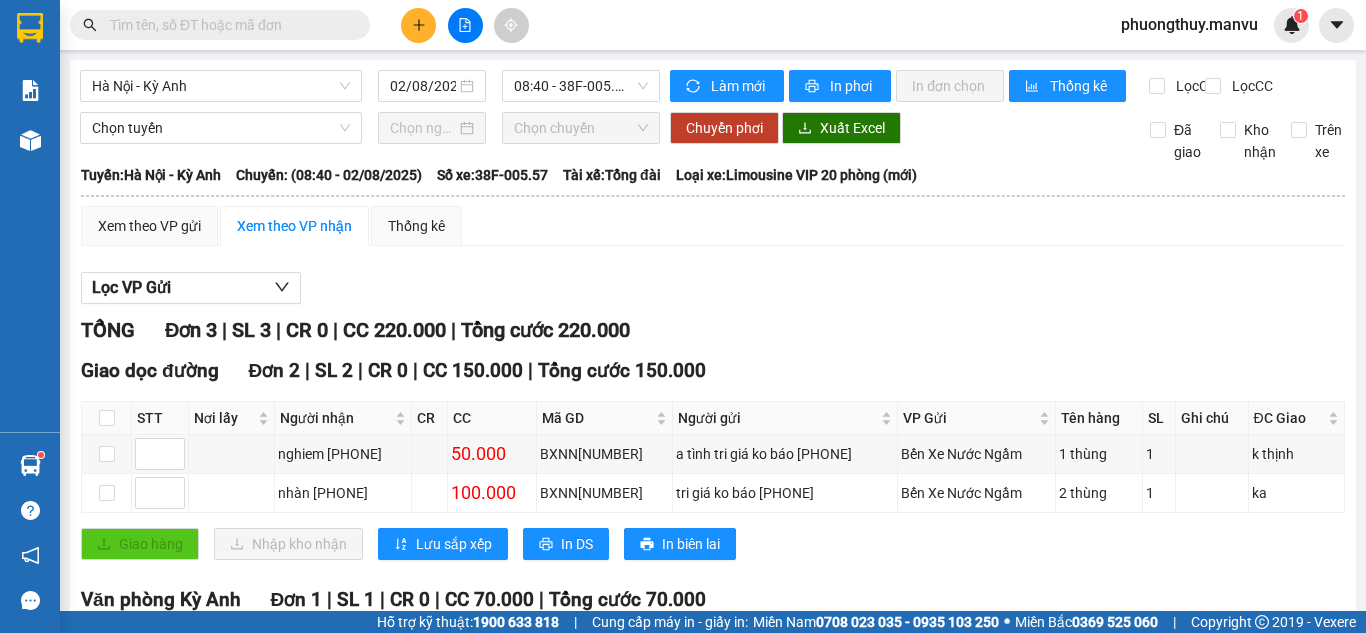 scroll, scrollTop: 0, scrollLeft: 0, axis: both 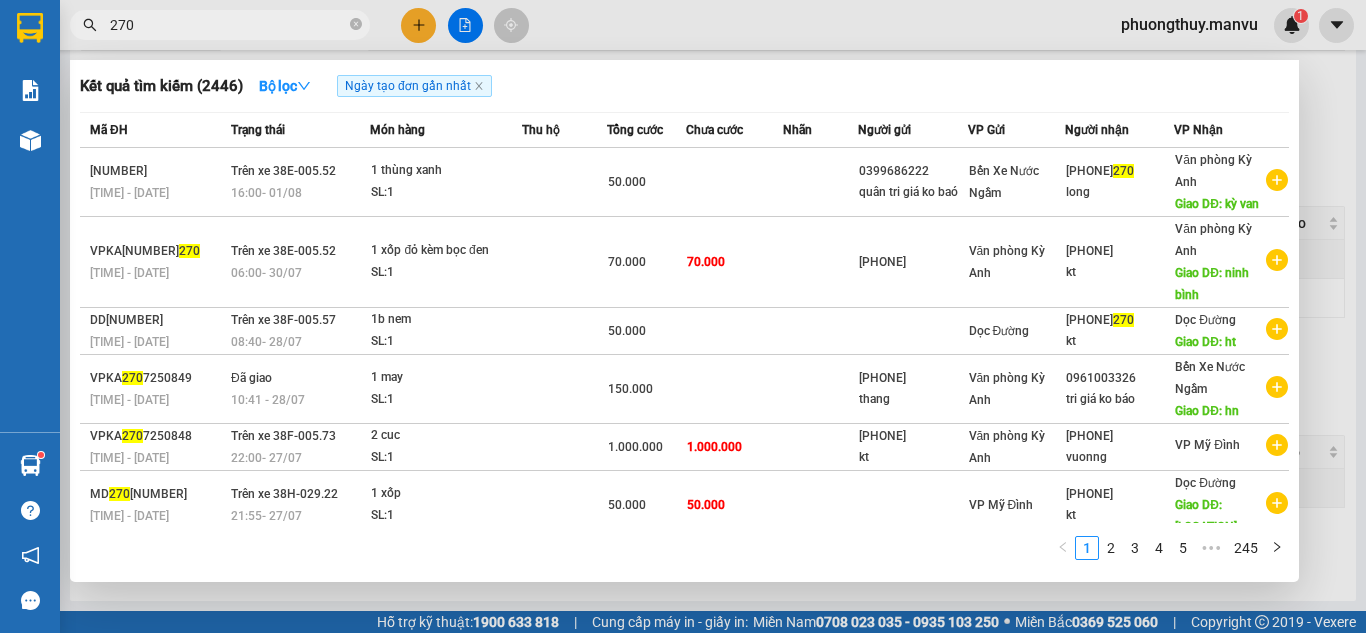 type on "270" 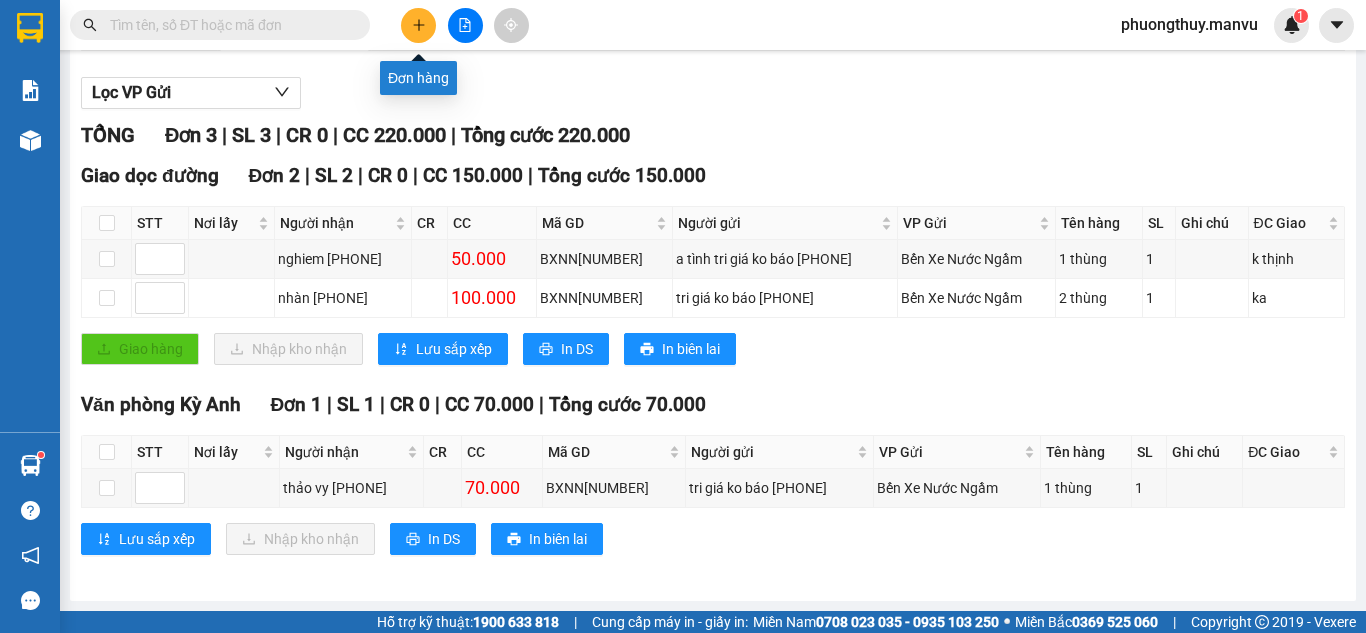 type 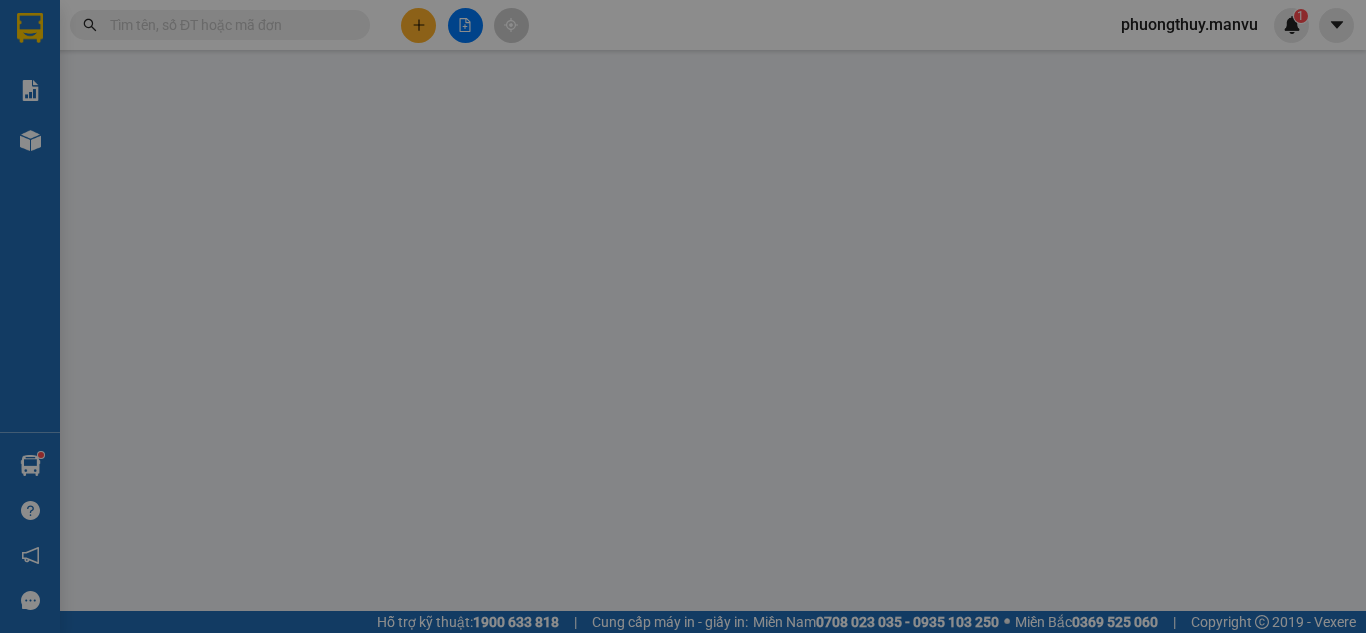 scroll, scrollTop: 0, scrollLeft: 0, axis: both 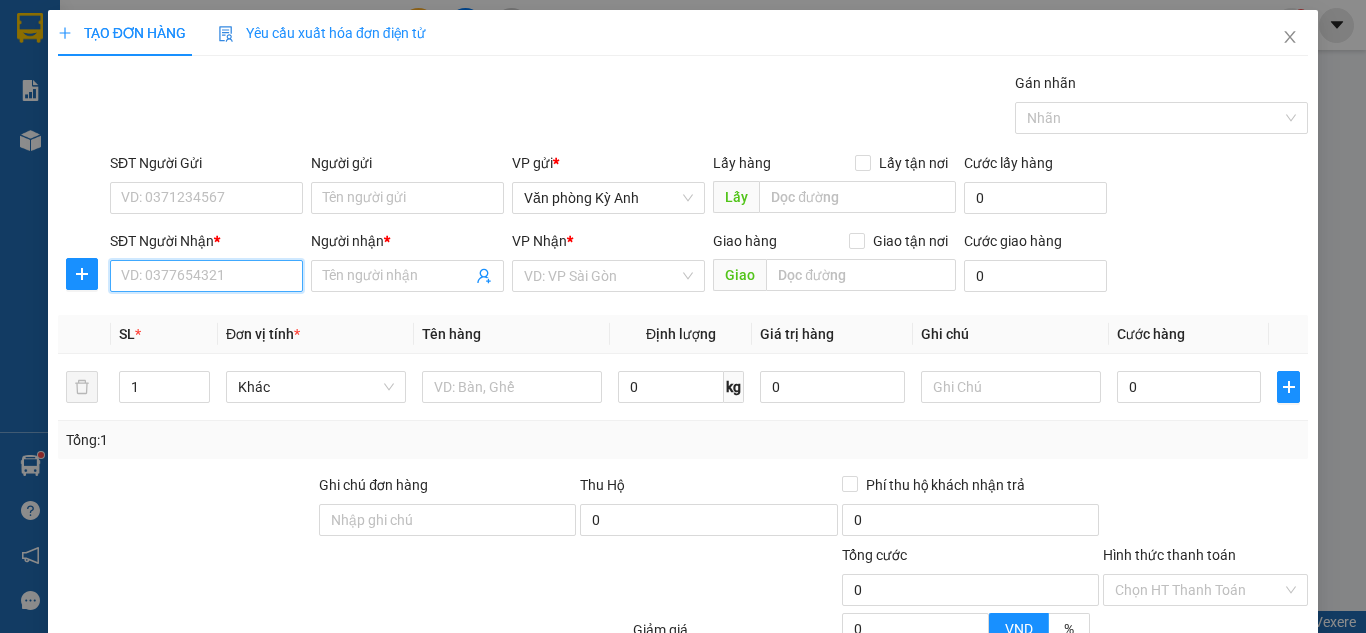click on "SĐT Người Nhận  *" at bounding box center (206, 276) 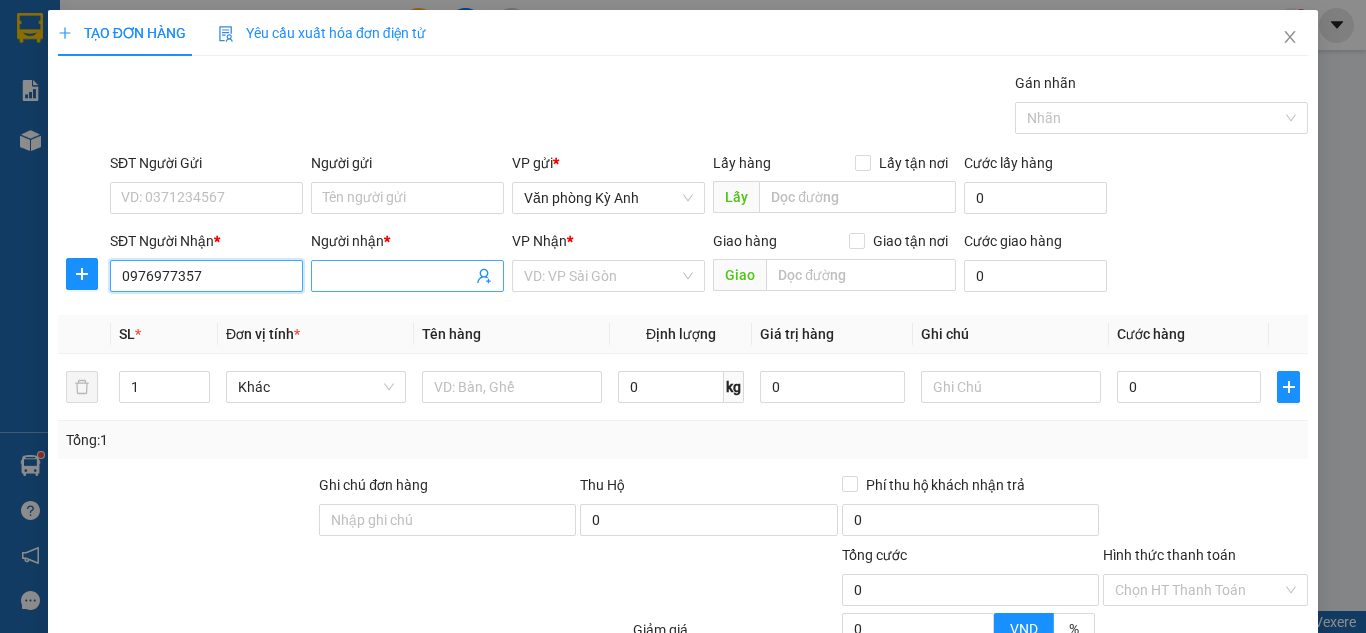 type on "0976977357" 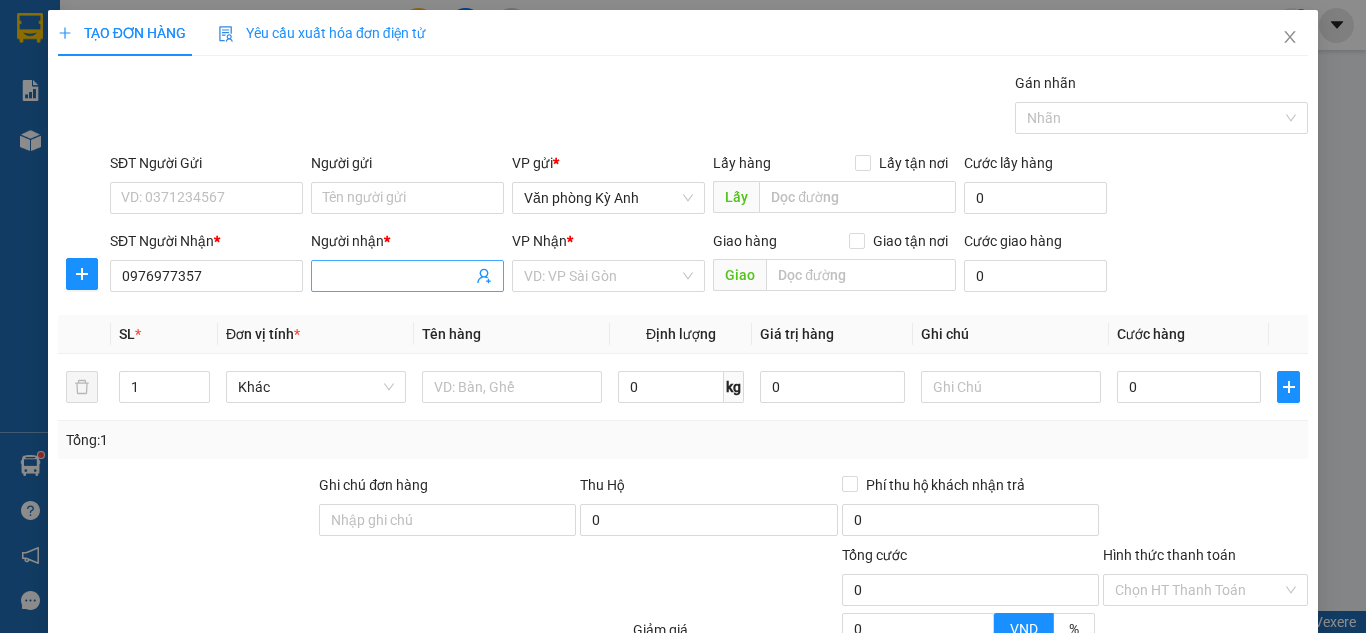 click on "Người nhận  *" at bounding box center (397, 276) 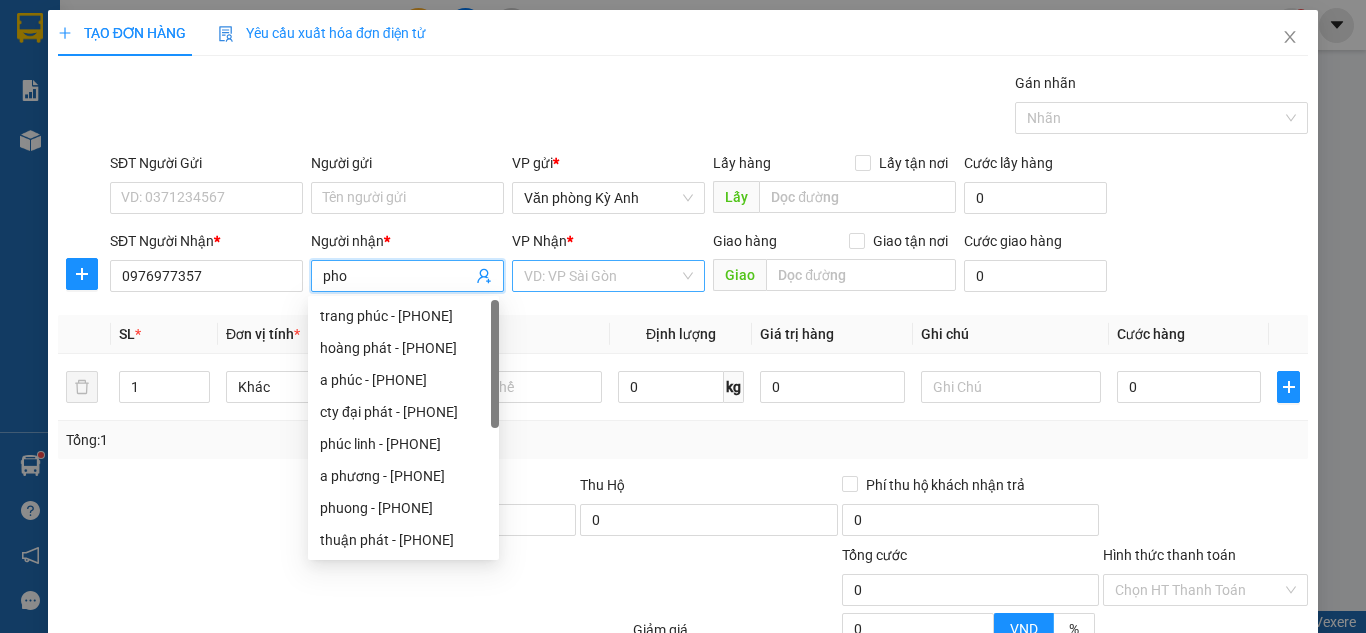 type on "pho" 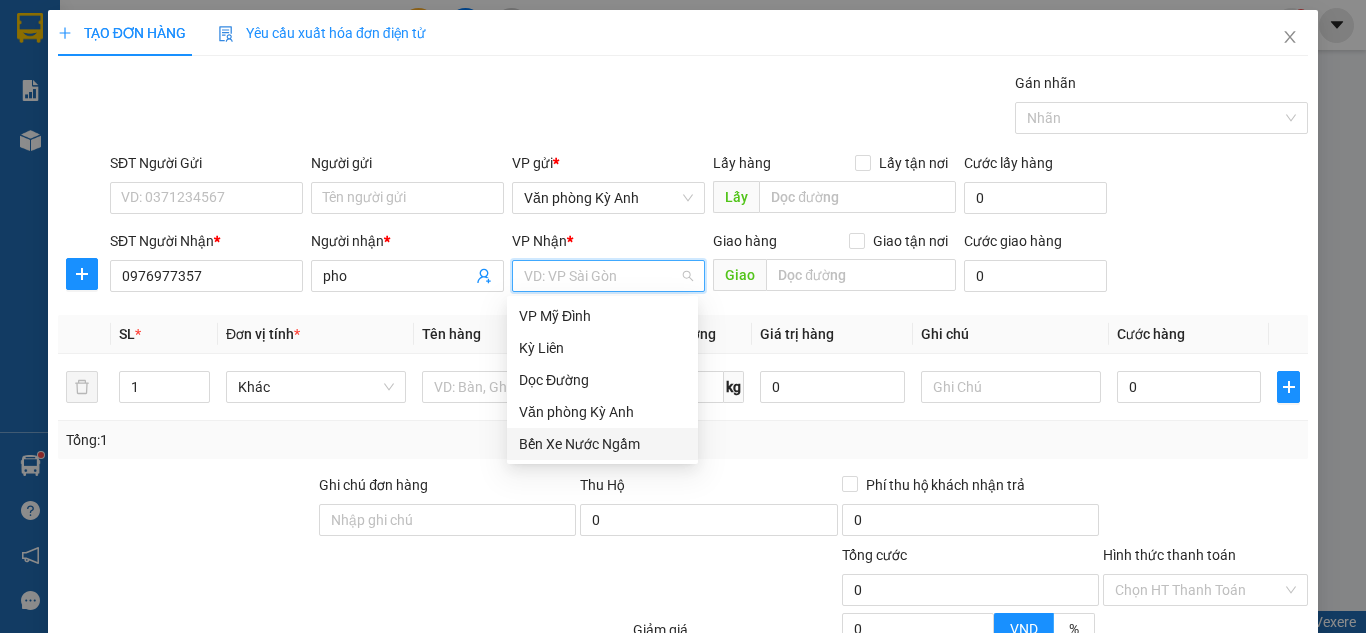 click on "Bến Xe Nước Ngầm" at bounding box center (602, 444) 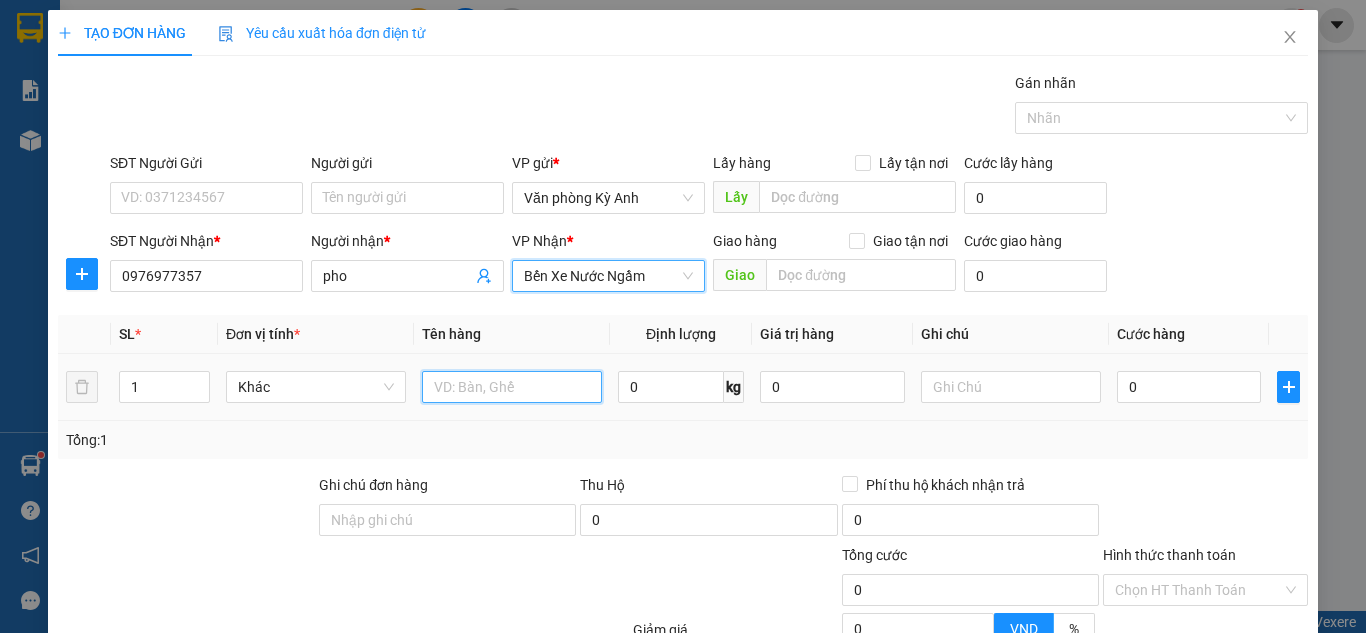 click at bounding box center [512, 387] 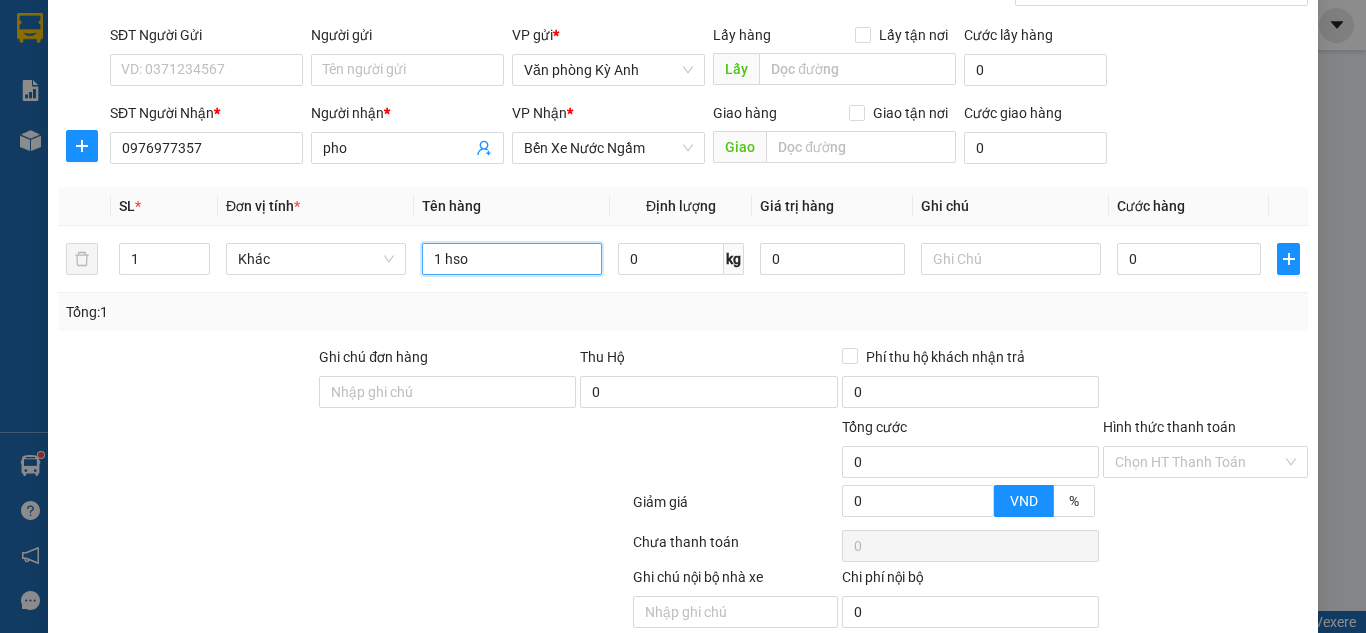 scroll, scrollTop: 209, scrollLeft: 0, axis: vertical 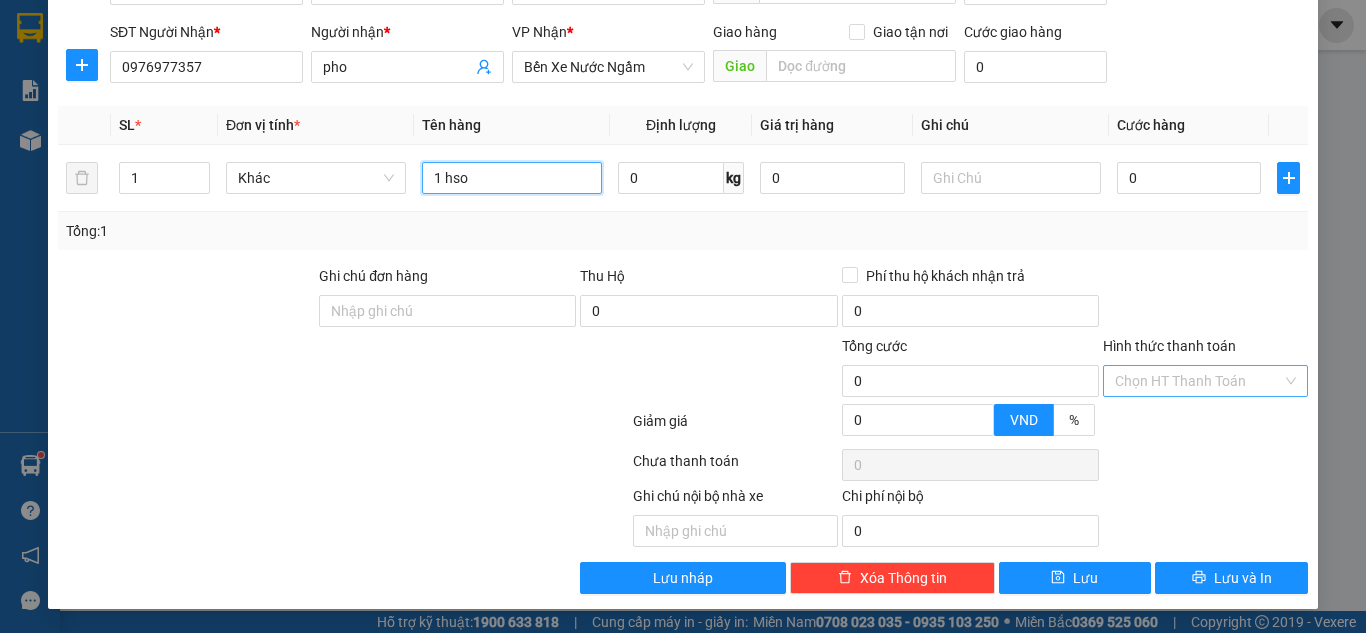 type on "1 hso" 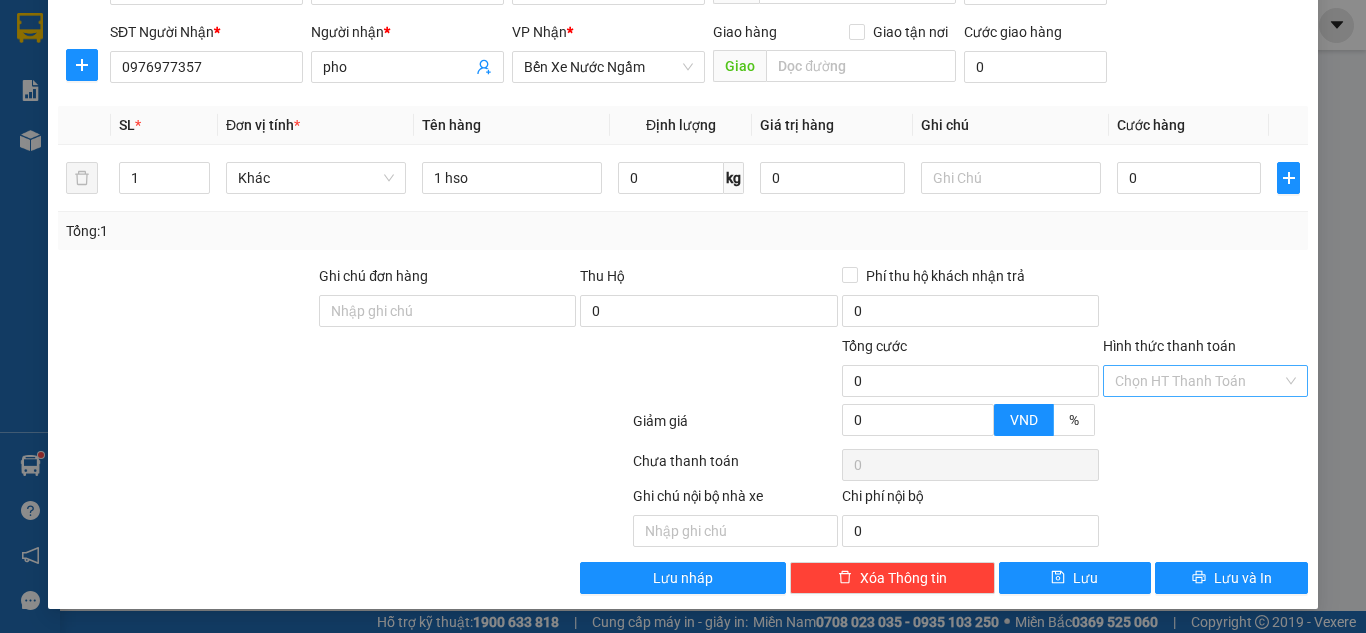 click on "Hình thức thanh toán" at bounding box center (1198, 381) 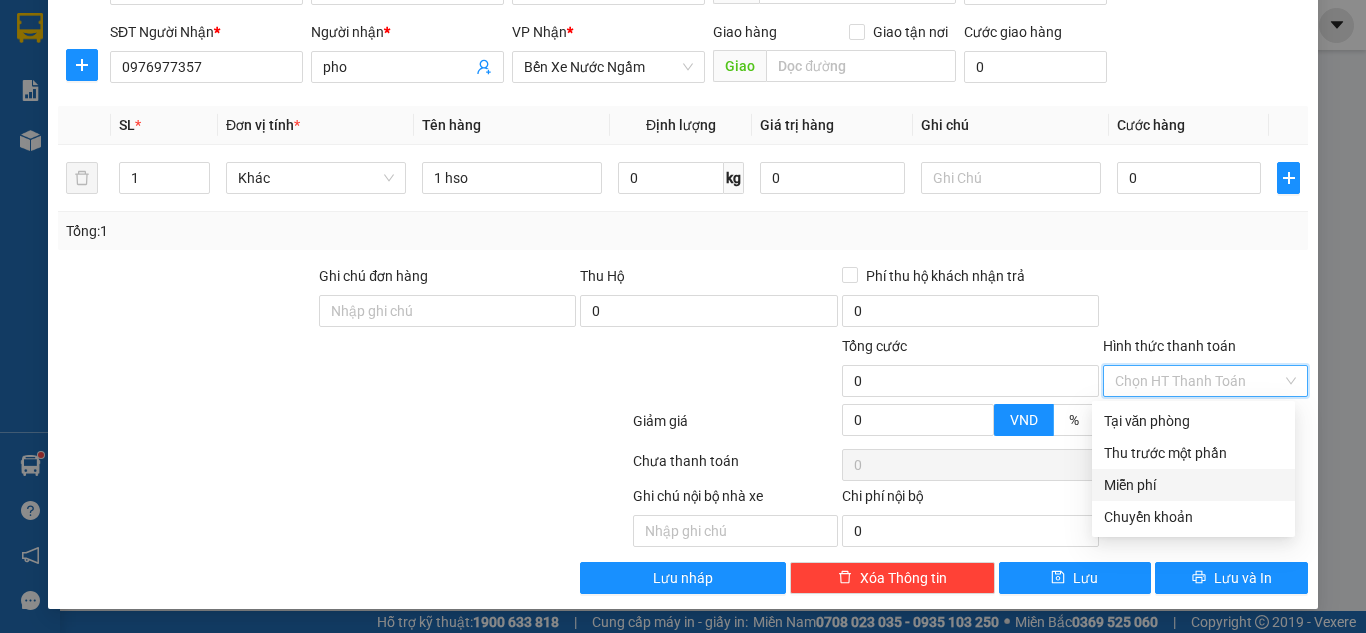 click on "Miễn phí" at bounding box center [1193, 485] 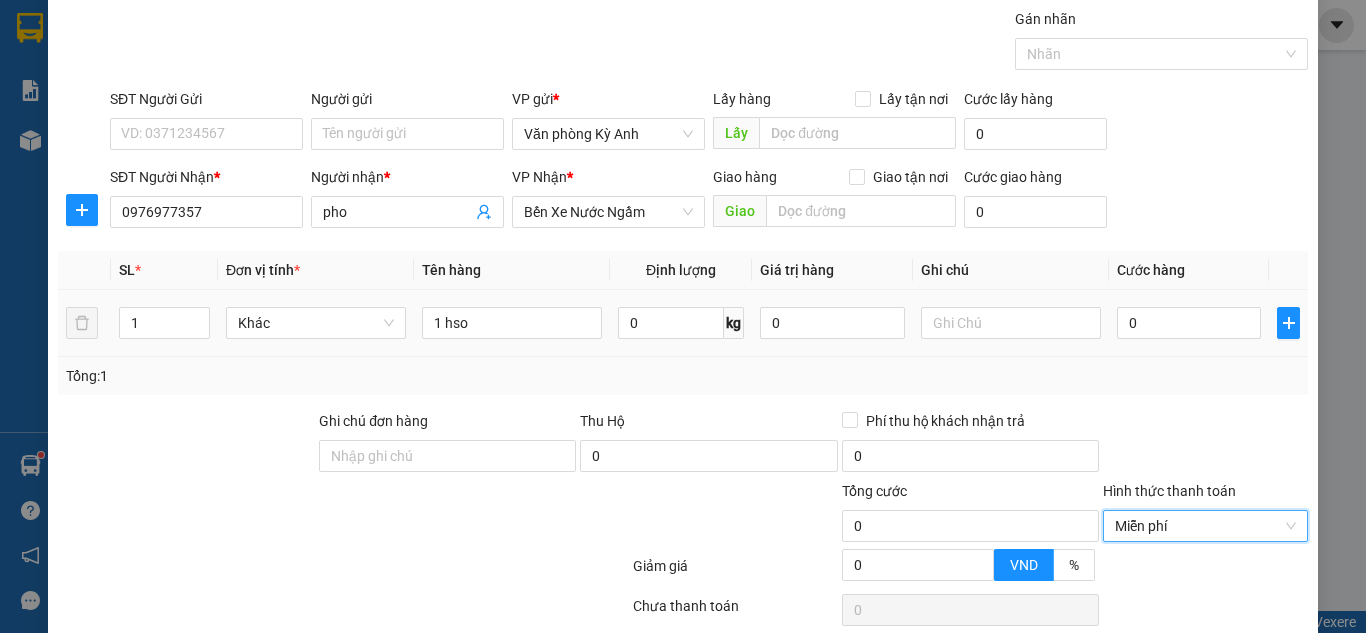 scroll, scrollTop: 0, scrollLeft: 0, axis: both 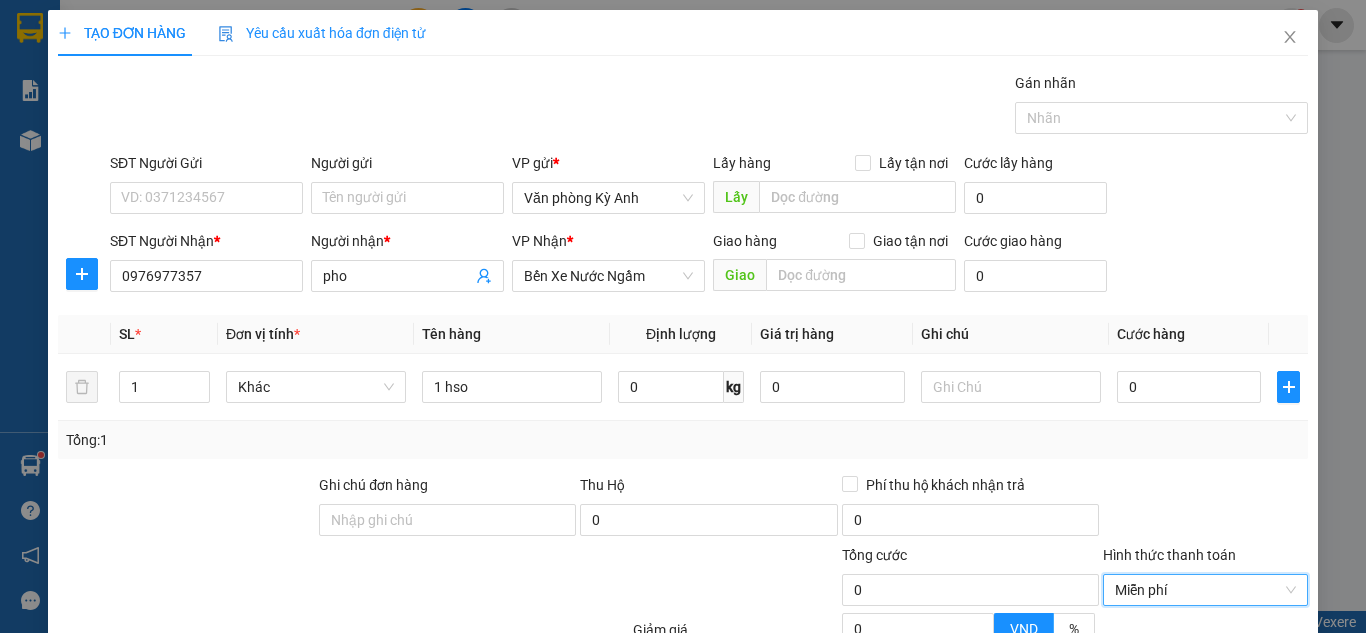 click on "Tổng:  1" at bounding box center [683, 440] 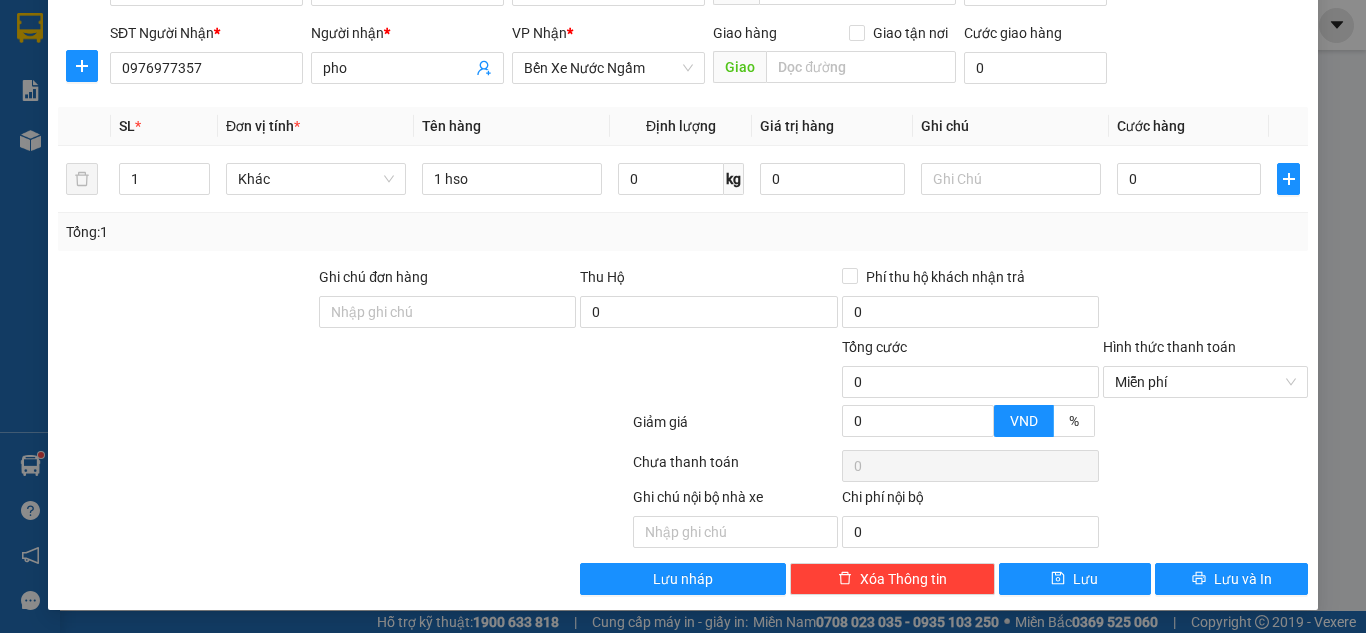 scroll, scrollTop: 209, scrollLeft: 0, axis: vertical 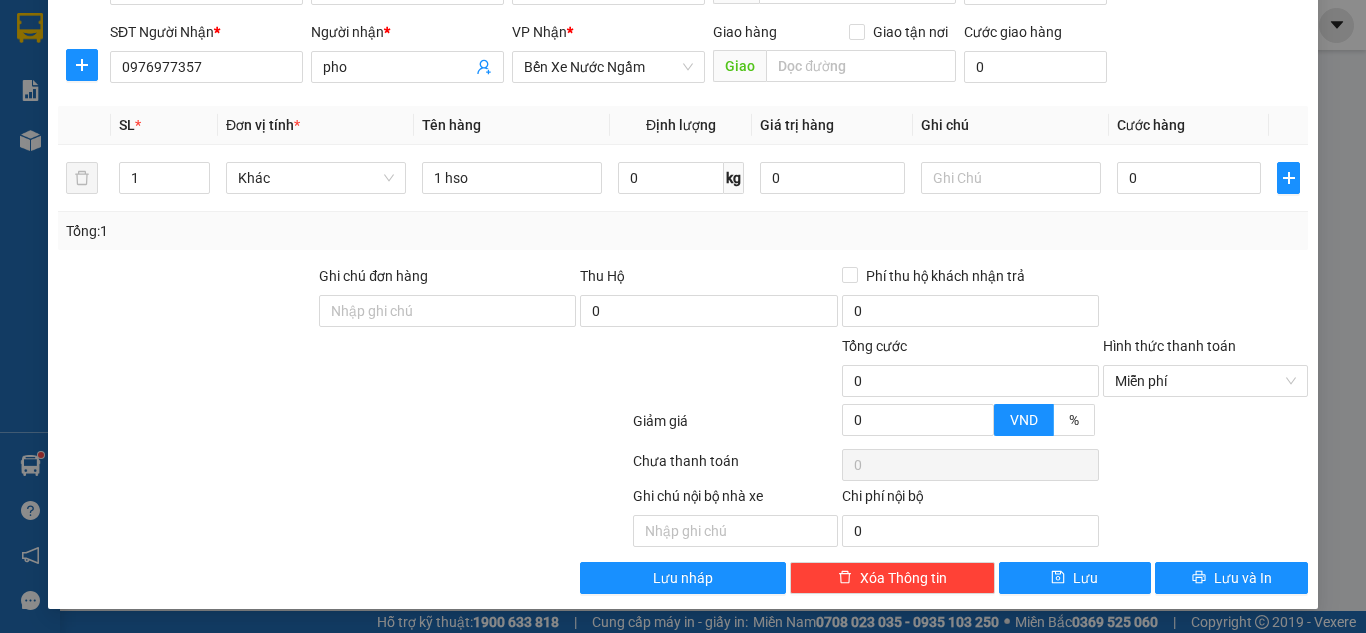 click on "Ghi chú nội bộ nhà xe Chi phí nội bộ 0" at bounding box center [683, 516] 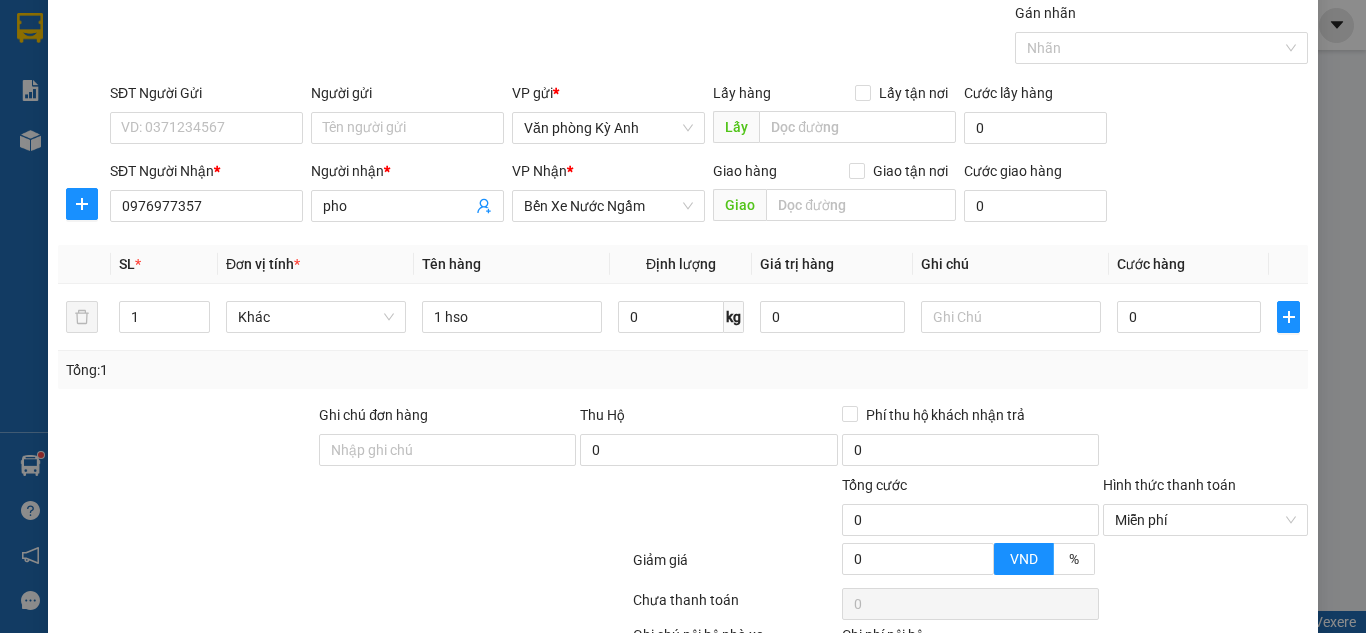 scroll, scrollTop: 0, scrollLeft: 0, axis: both 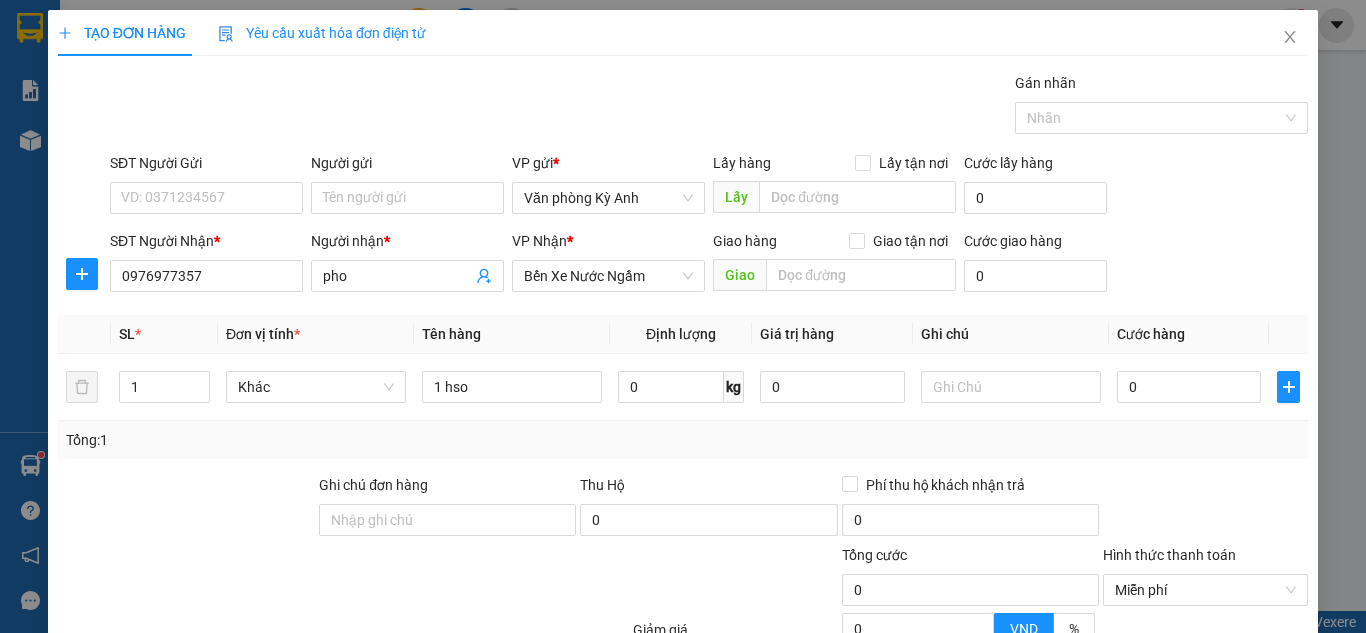 click on "Transit Pickup Surcharge Ids Transit Deliver Surcharge Ids Transit Deliver Surcharge Transit Deliver Surcharge Gán nhãn   Nhãn SĐT Người Gửi VD: [PHONE] Người gửi Tên người gửi VP gửi  * Văn phòng Kỳ Anh Lấy hàng Lấy tận nơi Lấy Cước lấy hàng 0 SĐT Người Nhận  * [PHONE] Người nhận  * pho VP Nhận  * Bến Xe Nước Ngầm Giao hàng Giao tận nơi Giao Cước giao hàng 0 SL  * Đơn vị tính  * Tên hàng  Định lượng Giá trị hàng Ghi chú Cước hàng                   1 Khác 1 hso 0 kg 0 0 Tổng:  1 Ghi chú đơn hàng Thu Hộ 0 Phí thu hộ khách nhận trả 0 Tổng cước 0 Hình thức thanh toán Miễn phí Giảm giá 0 VND % Discount 0 Số tiền thu trước 0 Miễn phí Chưa thanh toán 0 Ghi chú nội bộ nhà xe Chi phí nội bộ 0 Lưu nháp Xóa Thông tin Lưu Lưu và In Thu trước một phần Miễn phí Chuyển khoản Tại văn phòng Thu trước một phần Miễn phí 1 hso" at bounding box center [683, 437] 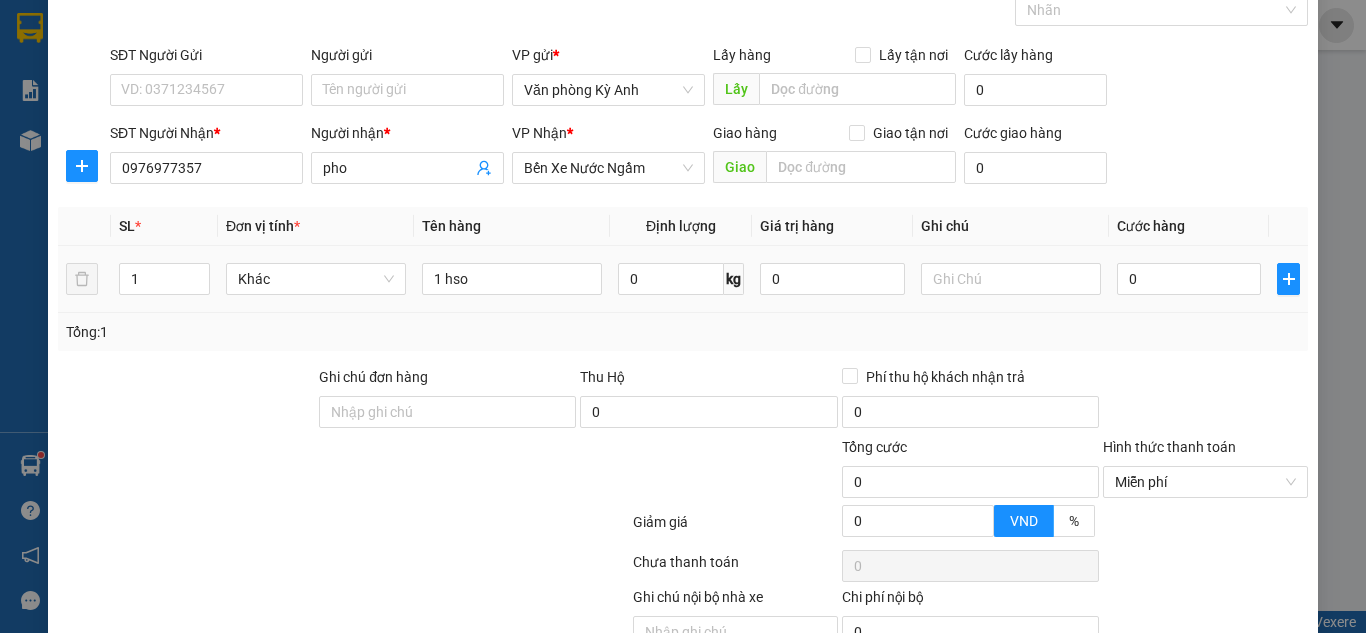 scroll, scrollTop: 0, scrollLeft: 0, axis: both 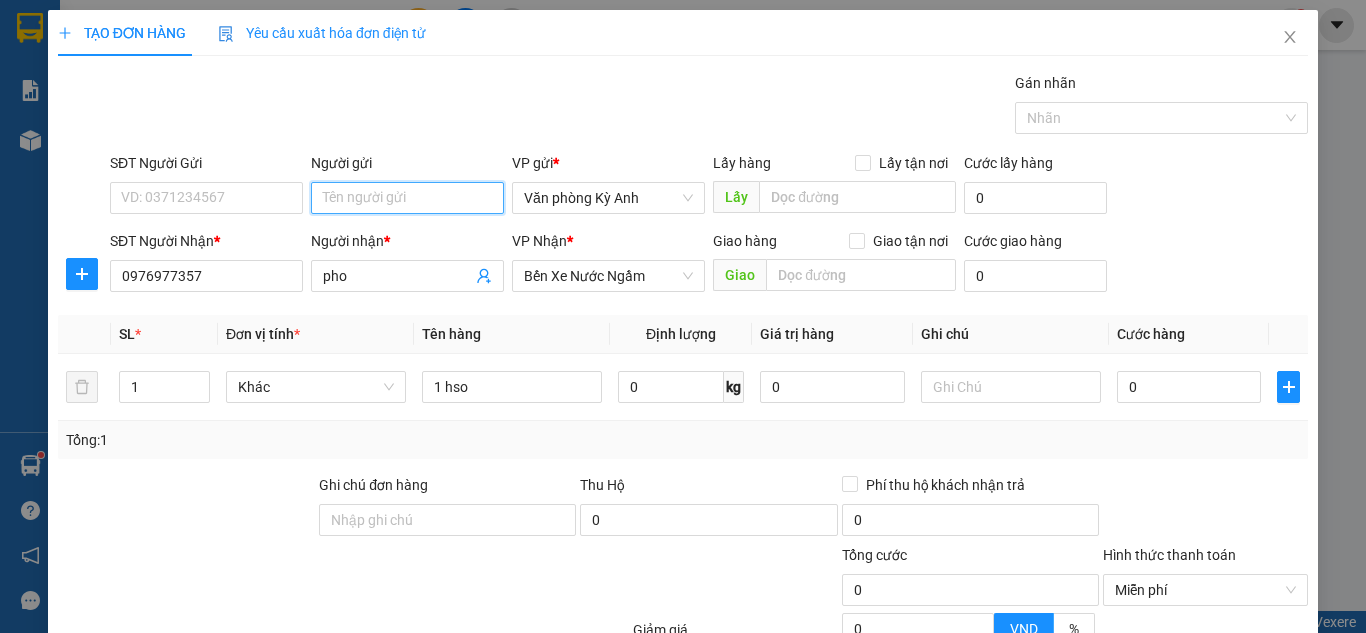 click on "Người gửi" at bounding box center [407, 198] 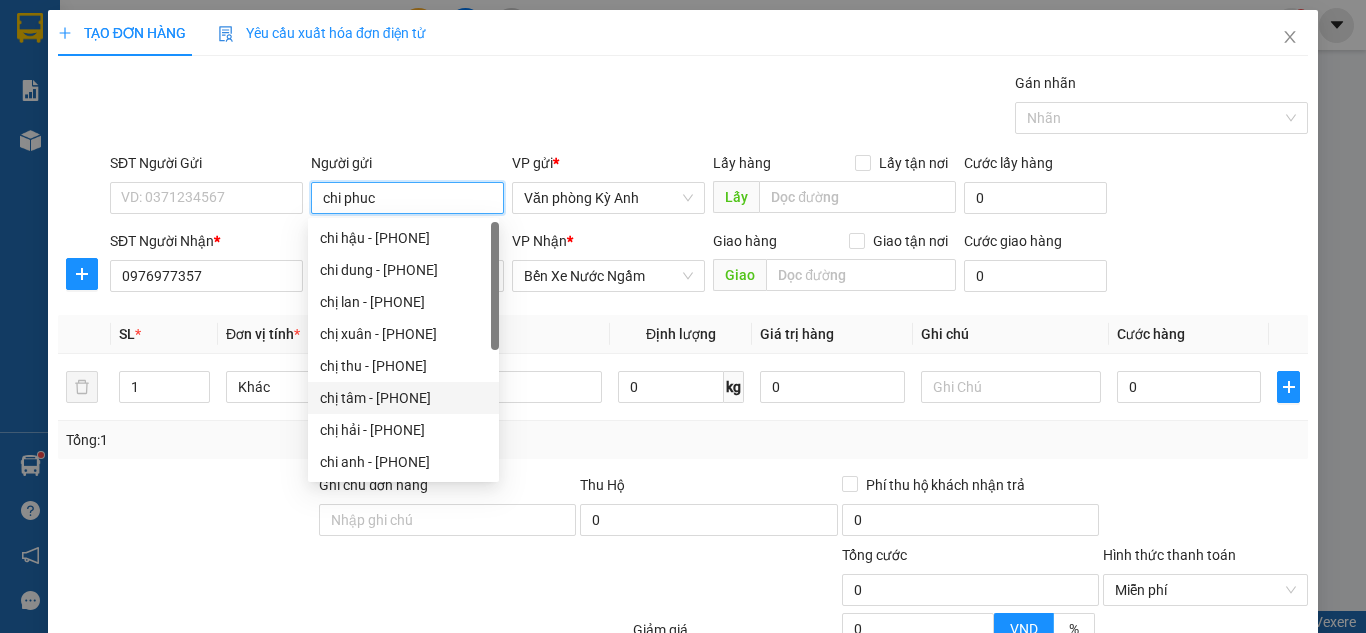 type on "chi phuc" 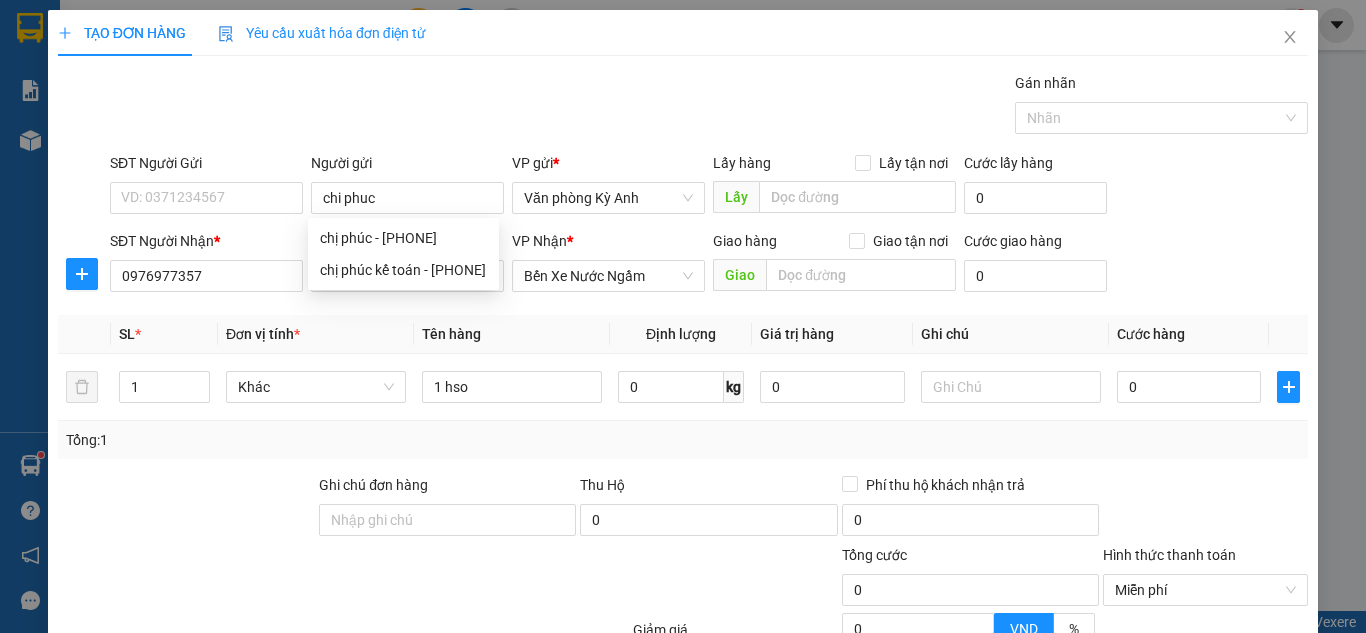 click at bounding box center [186, 509] 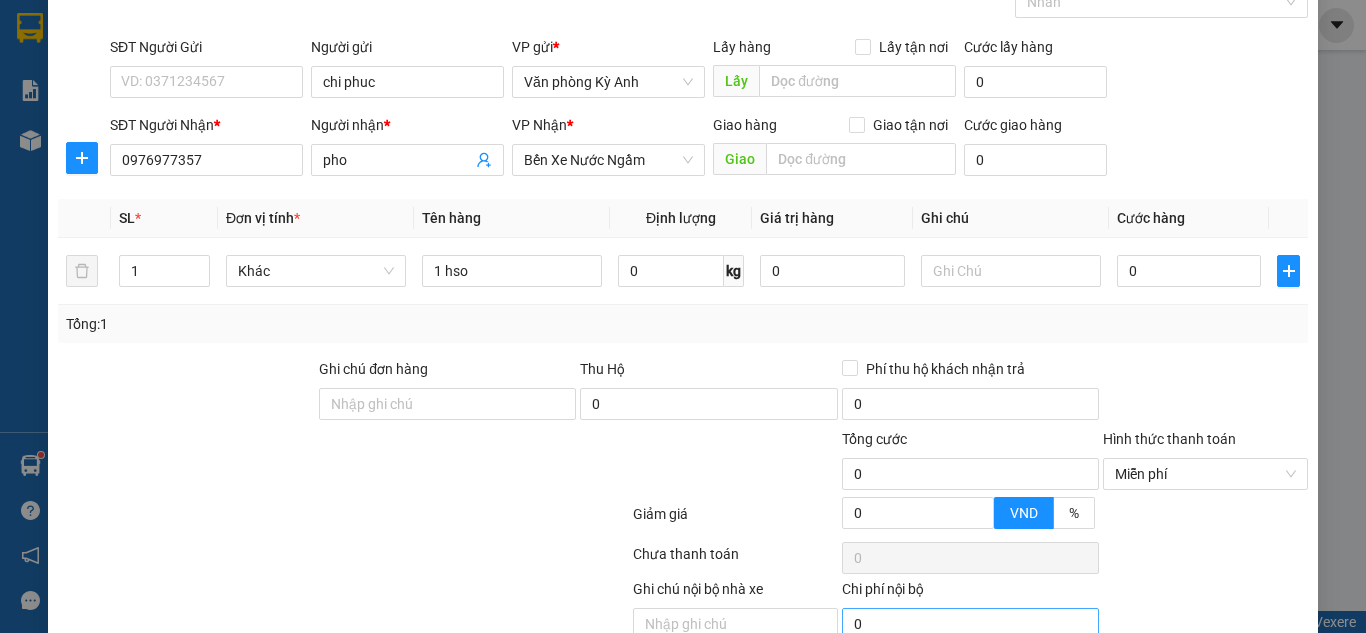 scroll, scrollTop: 209, scrollLeft: 0, axis: vertical 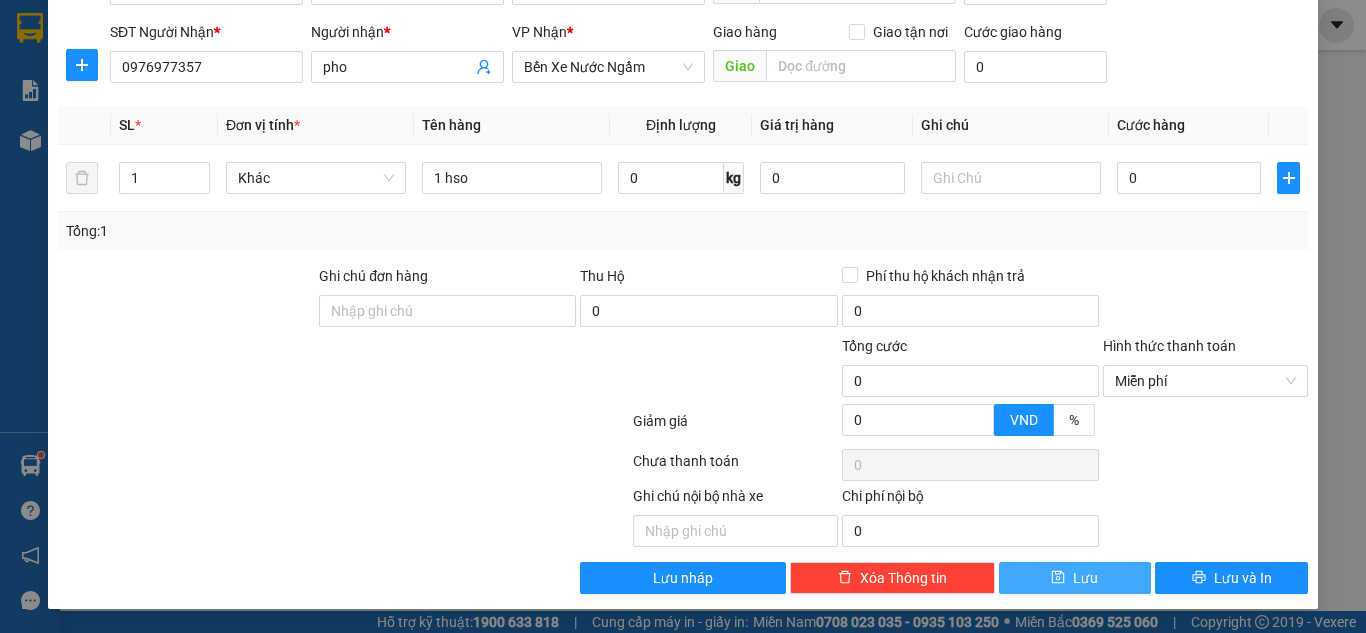 click on "Lưu" at bounding box center (1075, 578) 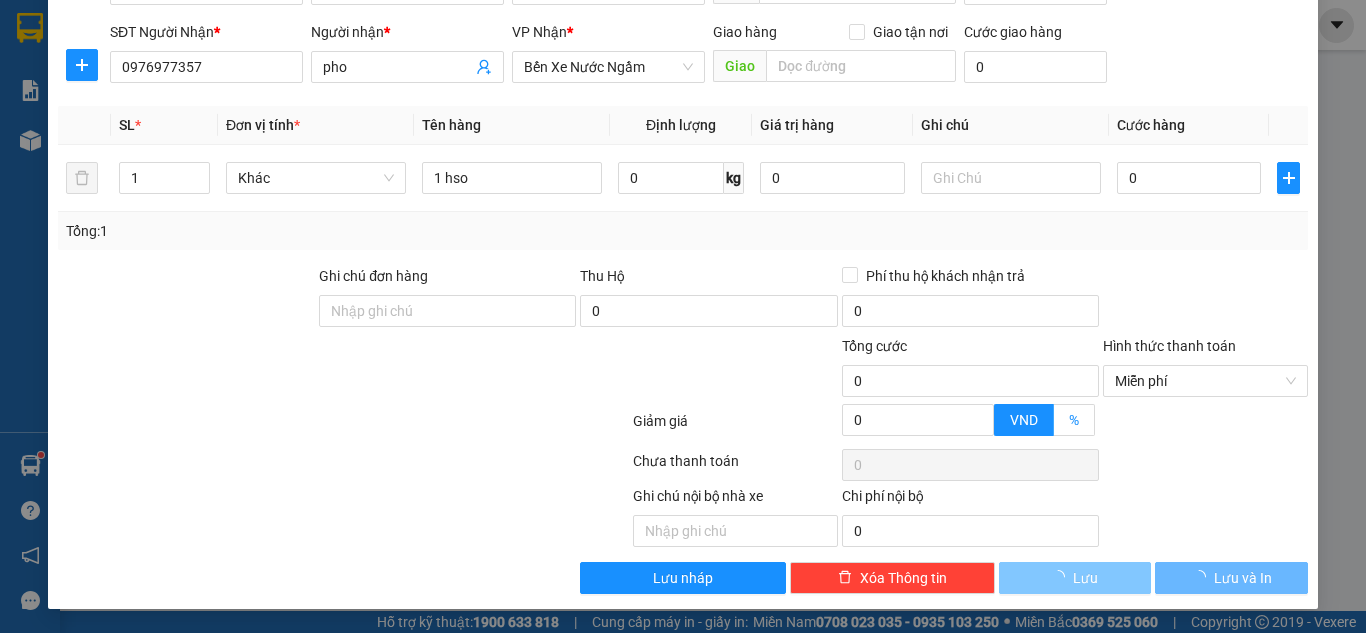 type 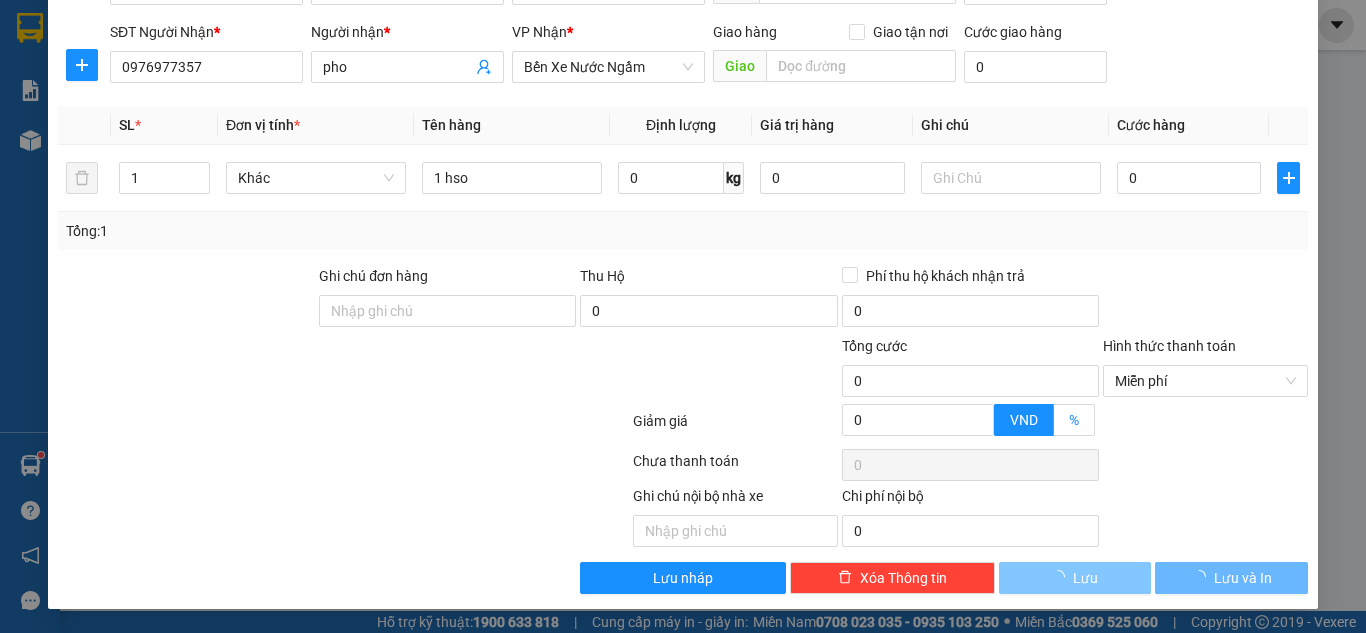 type 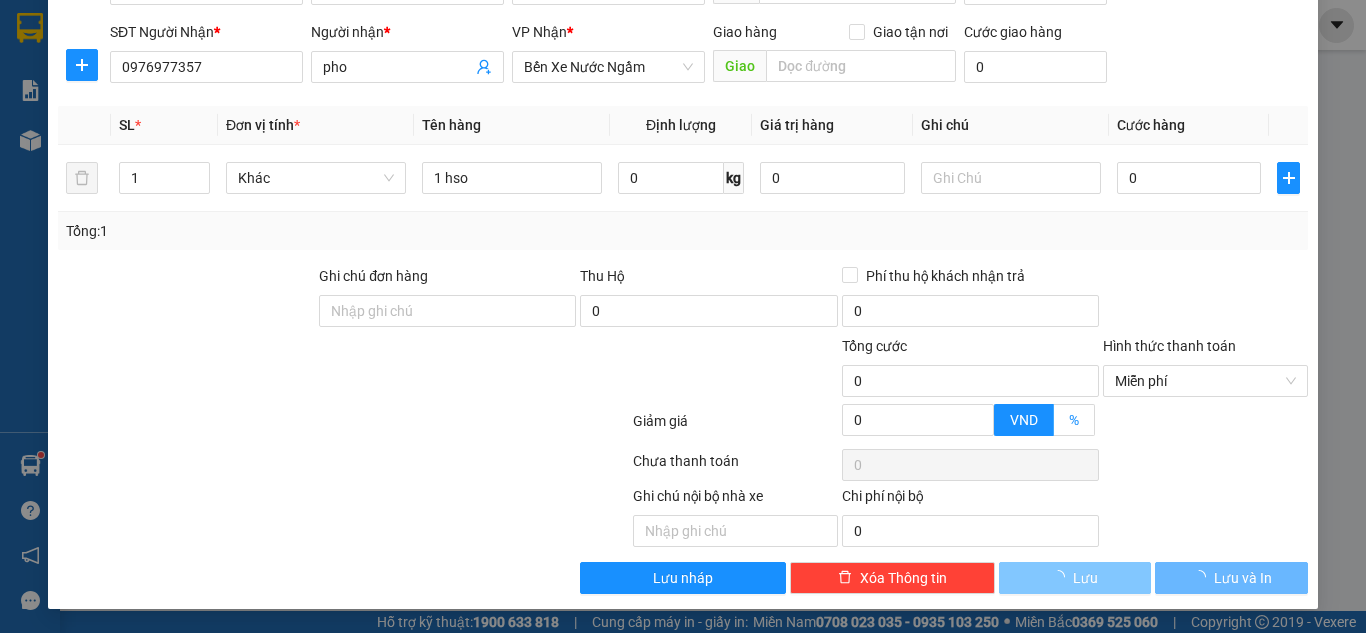 type 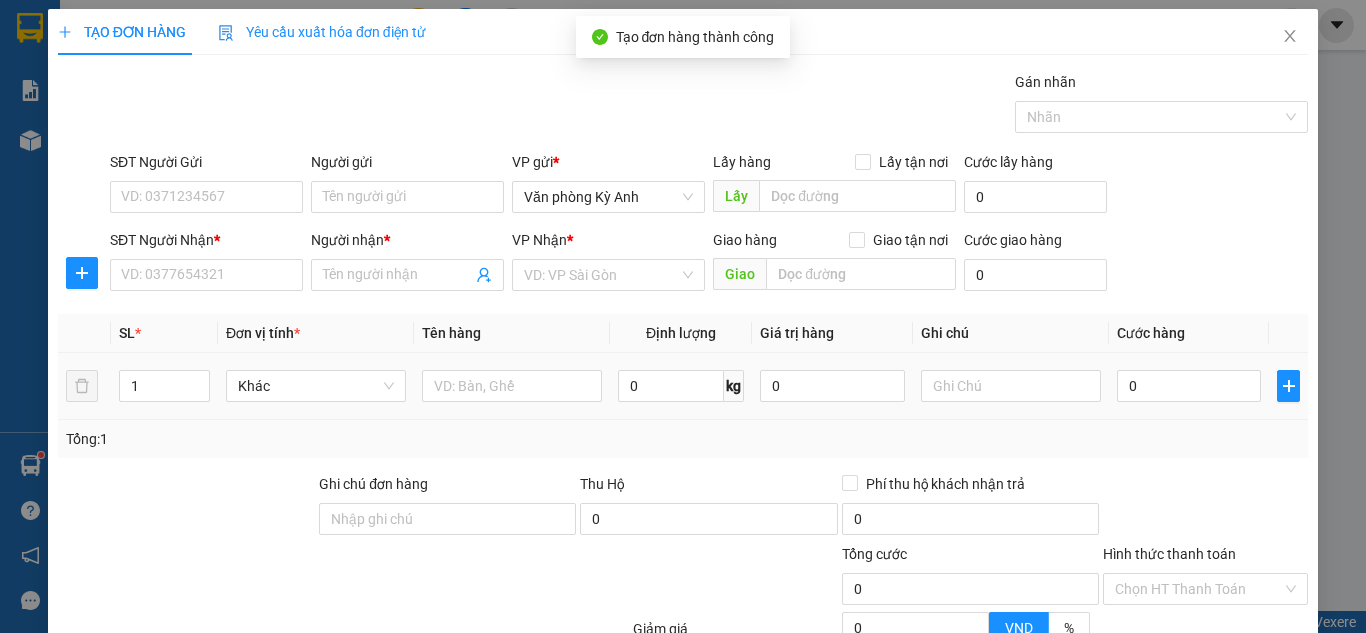 scroll, scrollTop: 0, scrollLeft: 0, axis: both 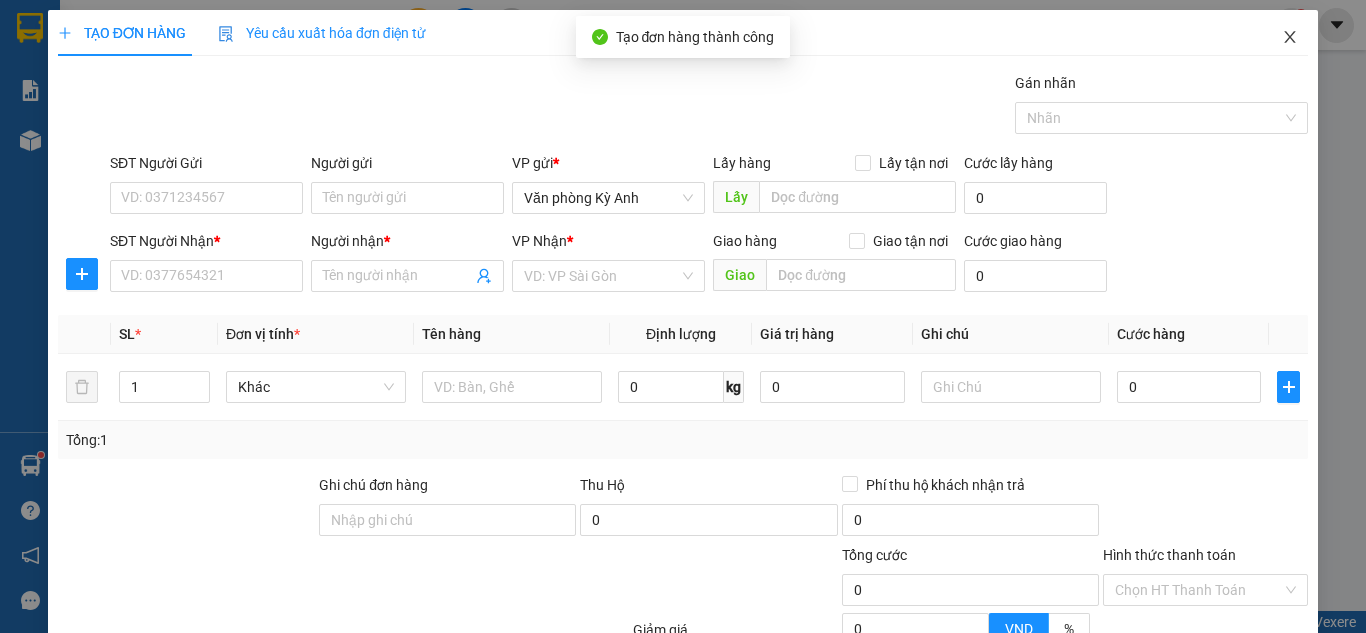 click at bounding box center (1290, 38) 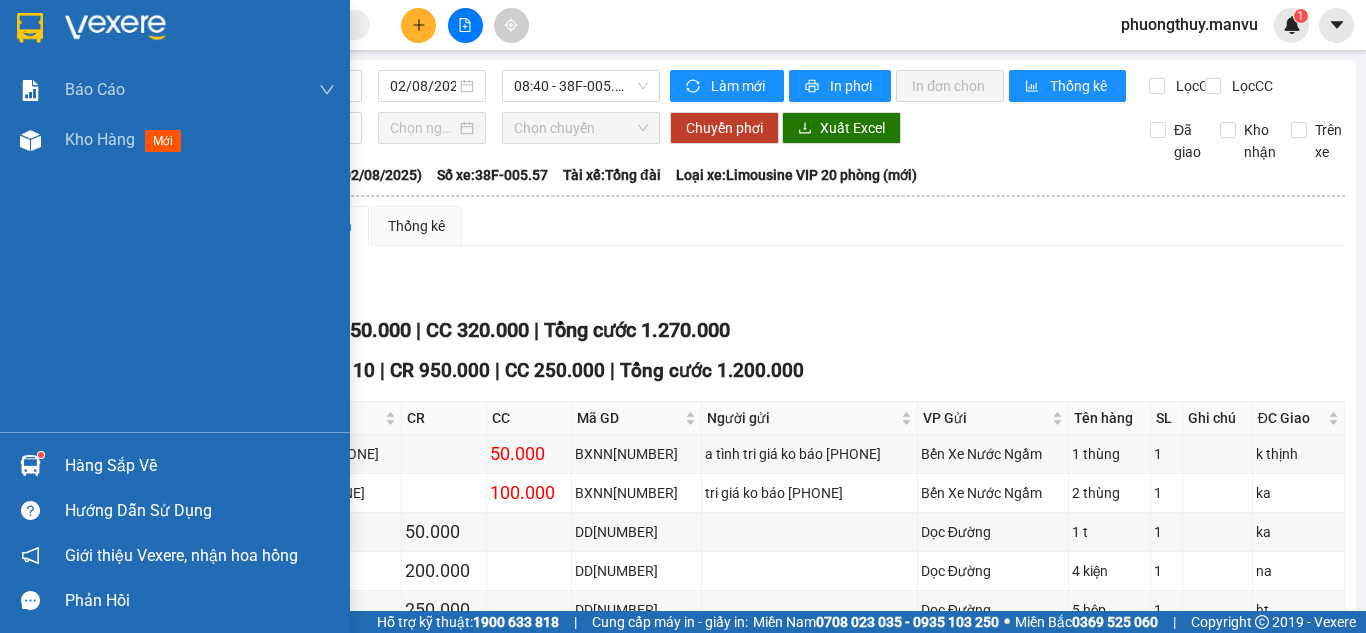 click at bounding box center [115, 28] 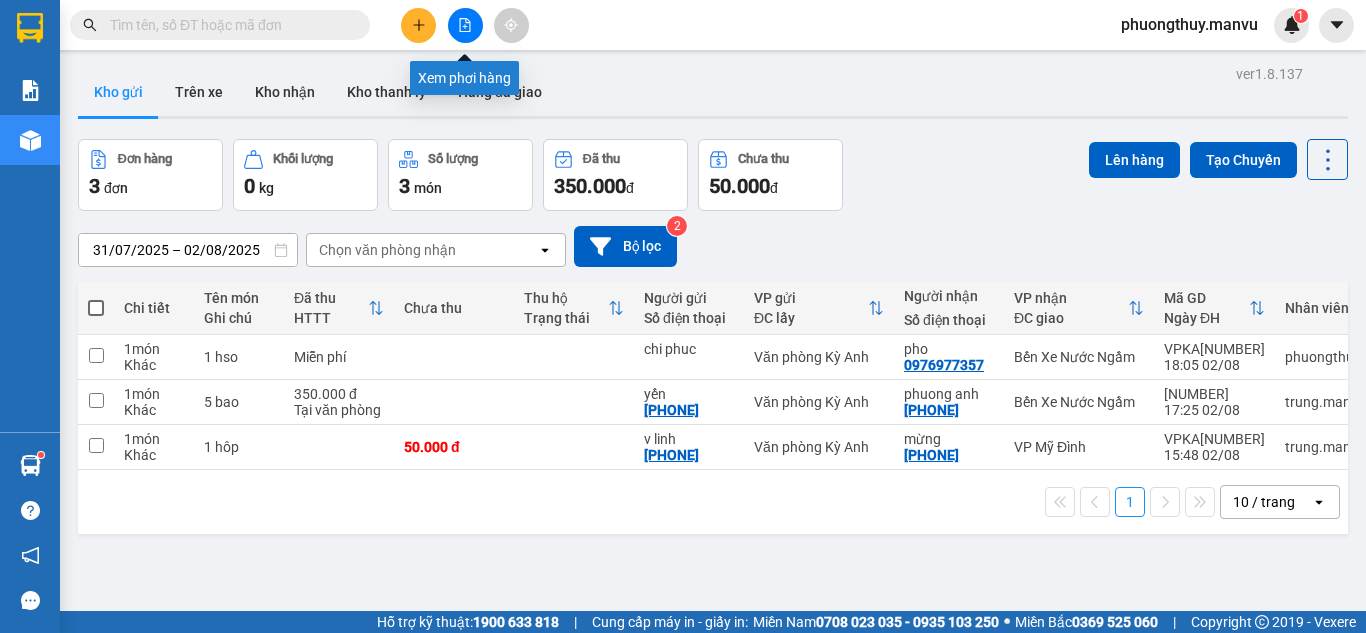 click at bounding box center (465, 25) 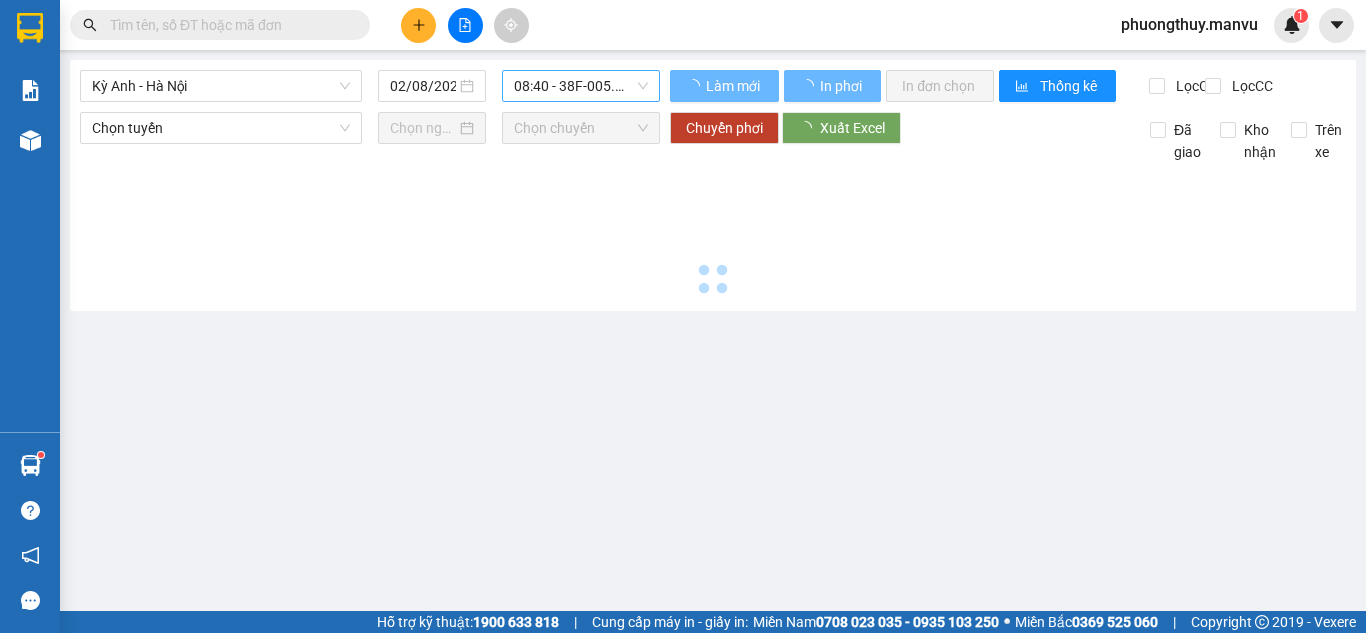 click on "08:40     - 38F-005.57" at bounding box center [581, 86] 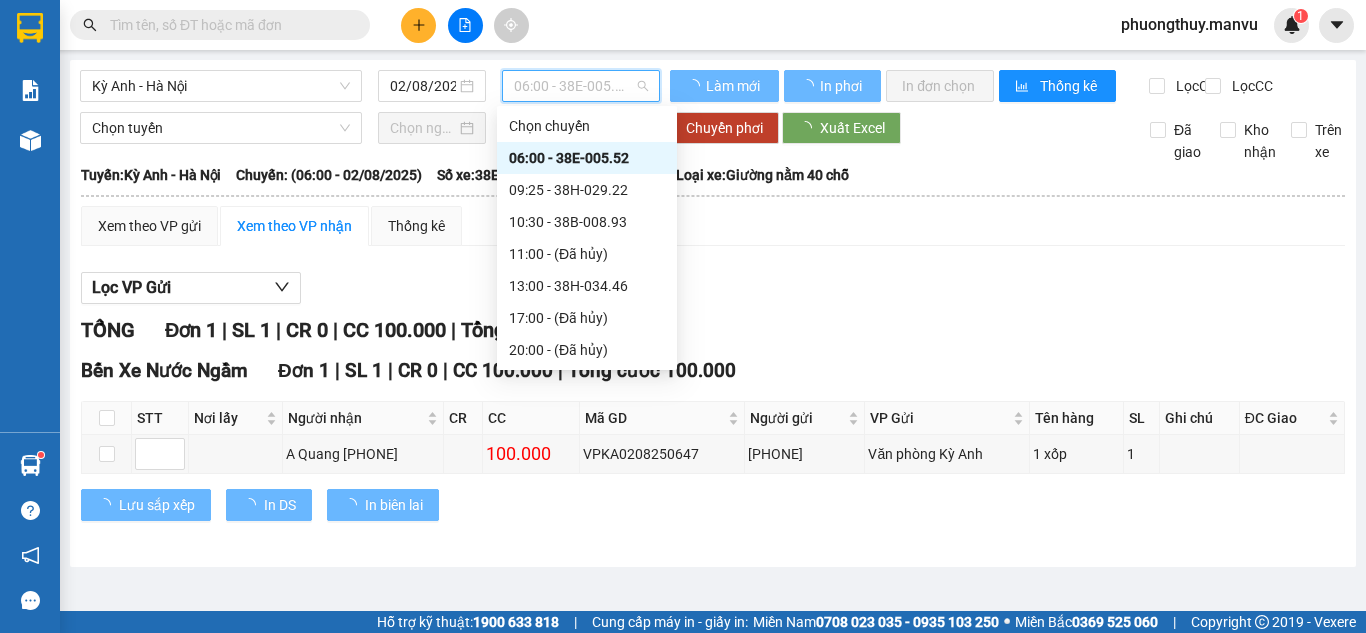 click on "Kỳ Anh - Hà Nội [DATE] [TIME]     - [VEHICLE_ID]" at bounding box center (370, 86) 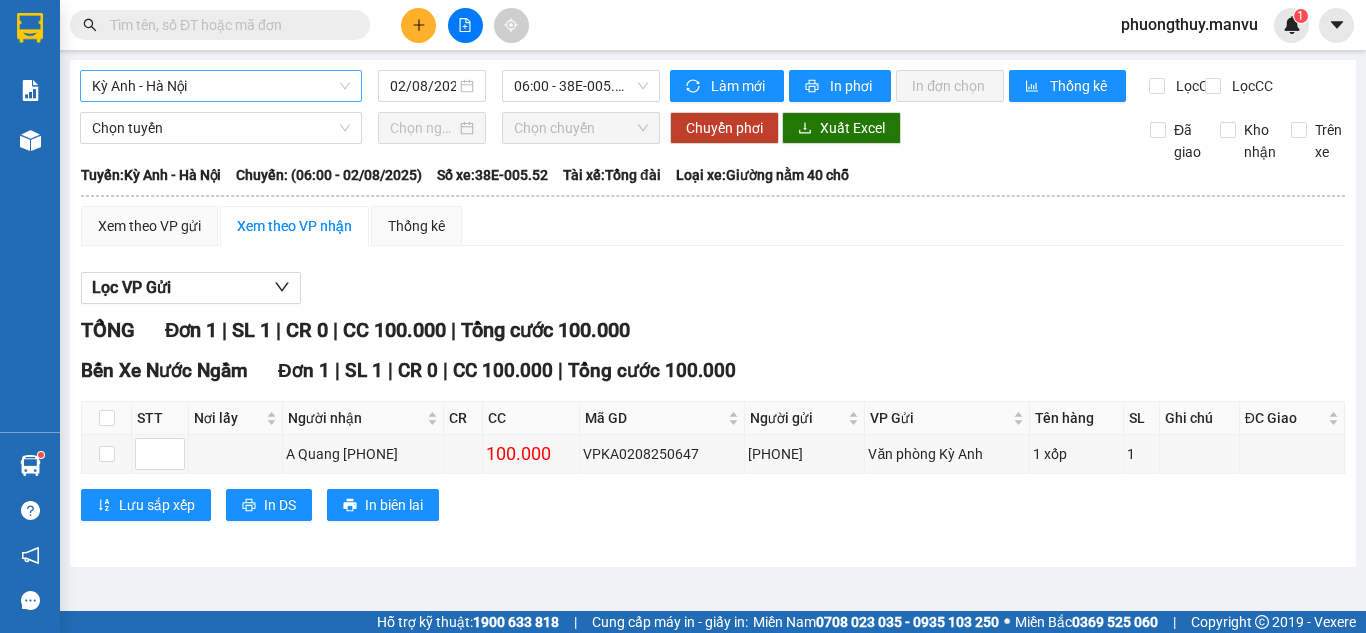 click on "Kỳ Anh - Hà Nội" at bounding box center (221, 86) 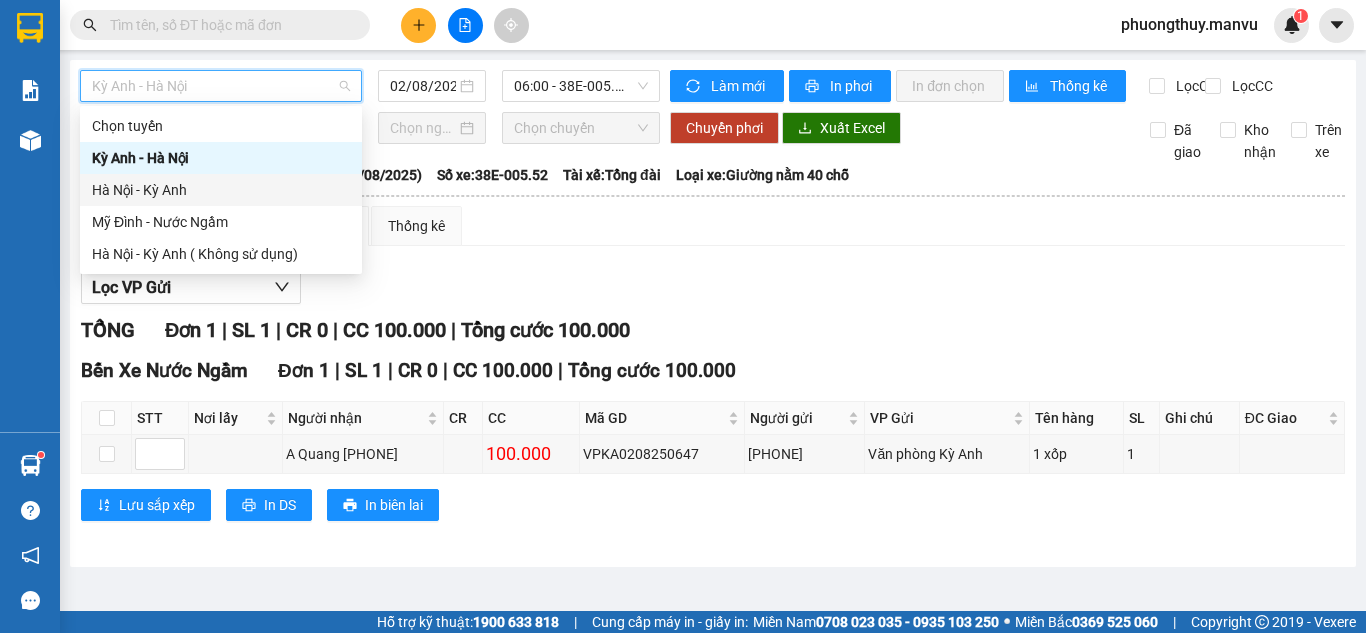 click on "Hà Nội - Kỳ Anh" at bounding box center (221, 190) 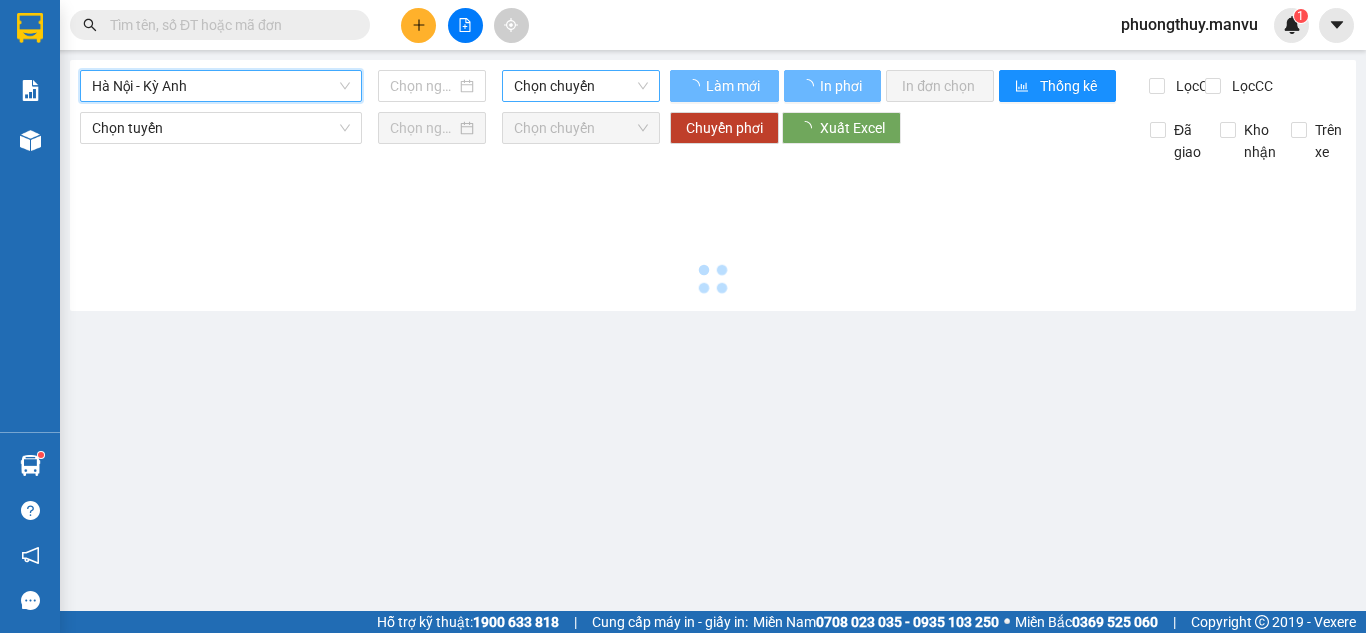 type on "02/08/2025" 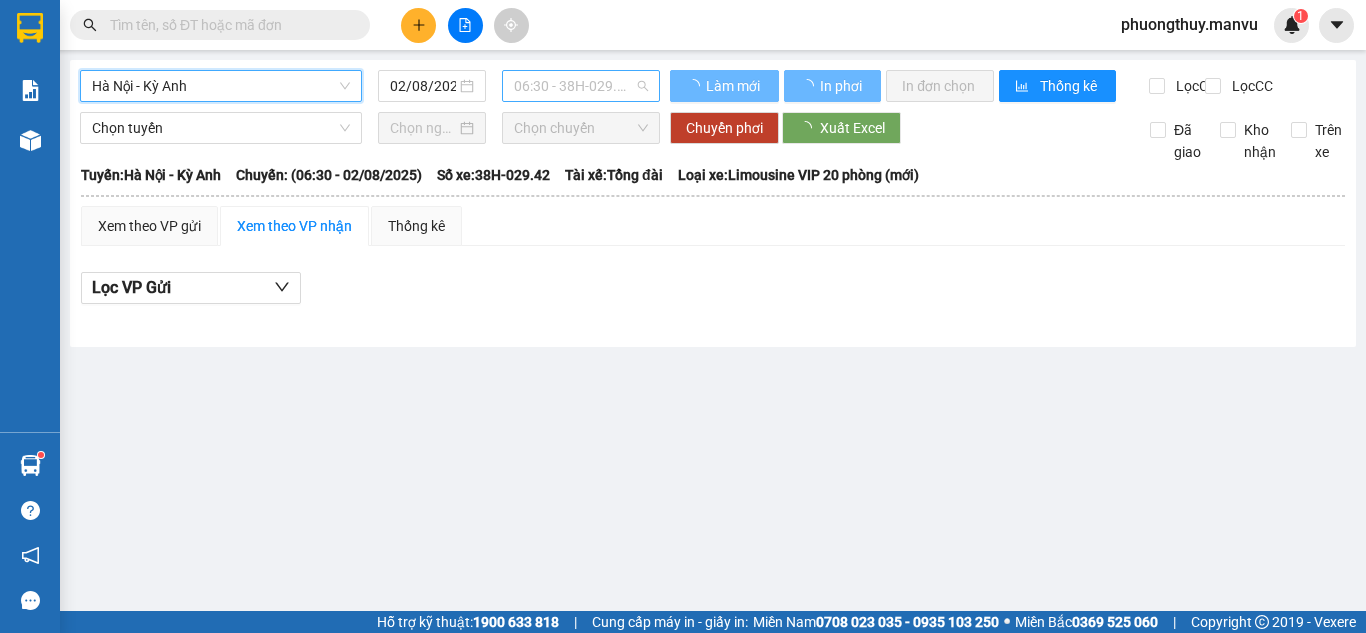 click on "06:30     - 38H-029.42" at bounding box center [581, 86] 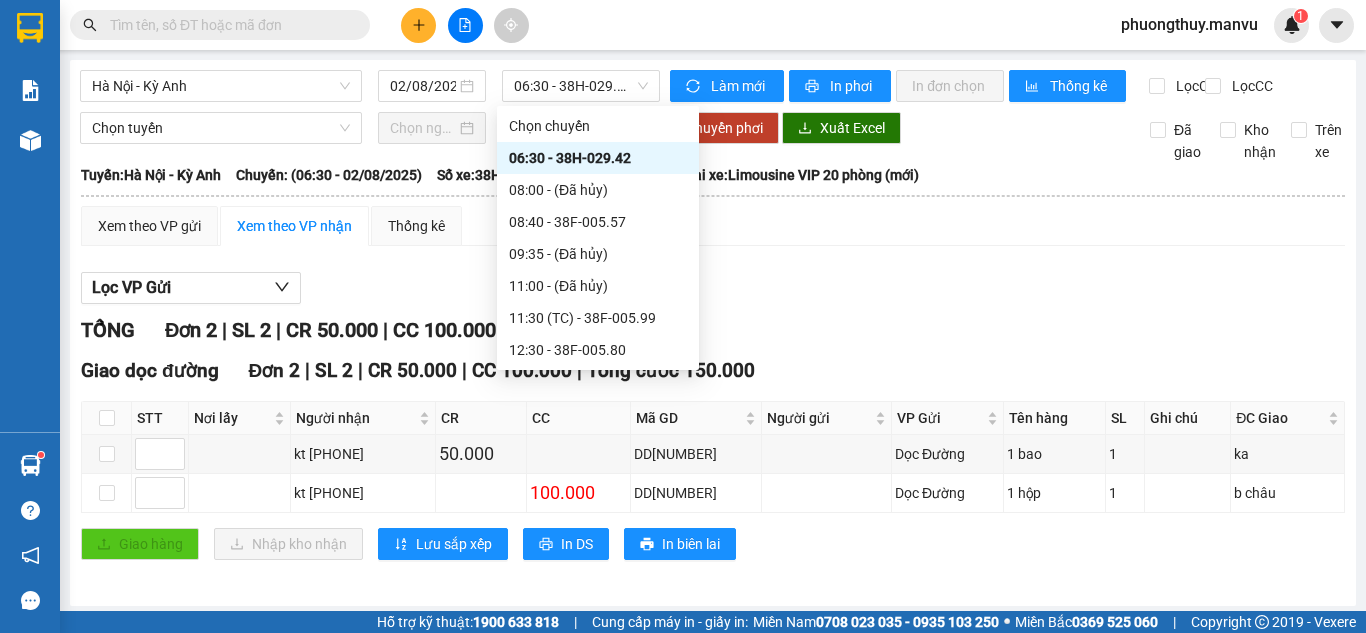 click at bounding box center [228, 25] 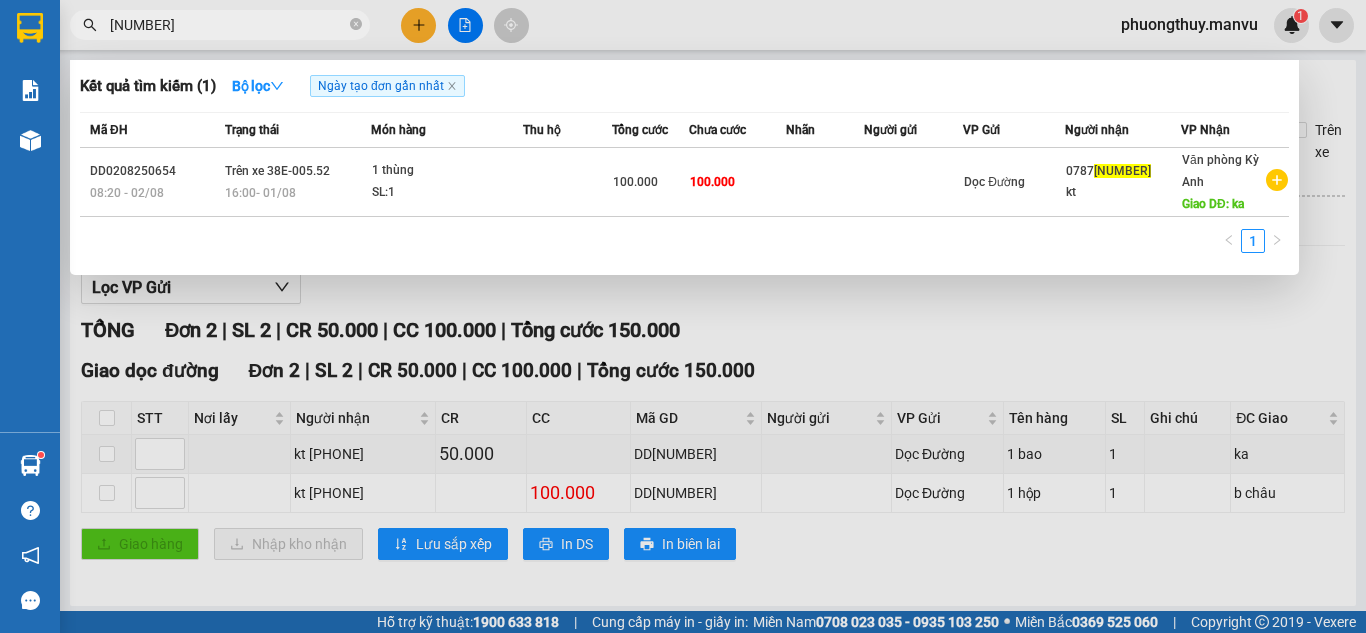 type on "[NUMBER]" 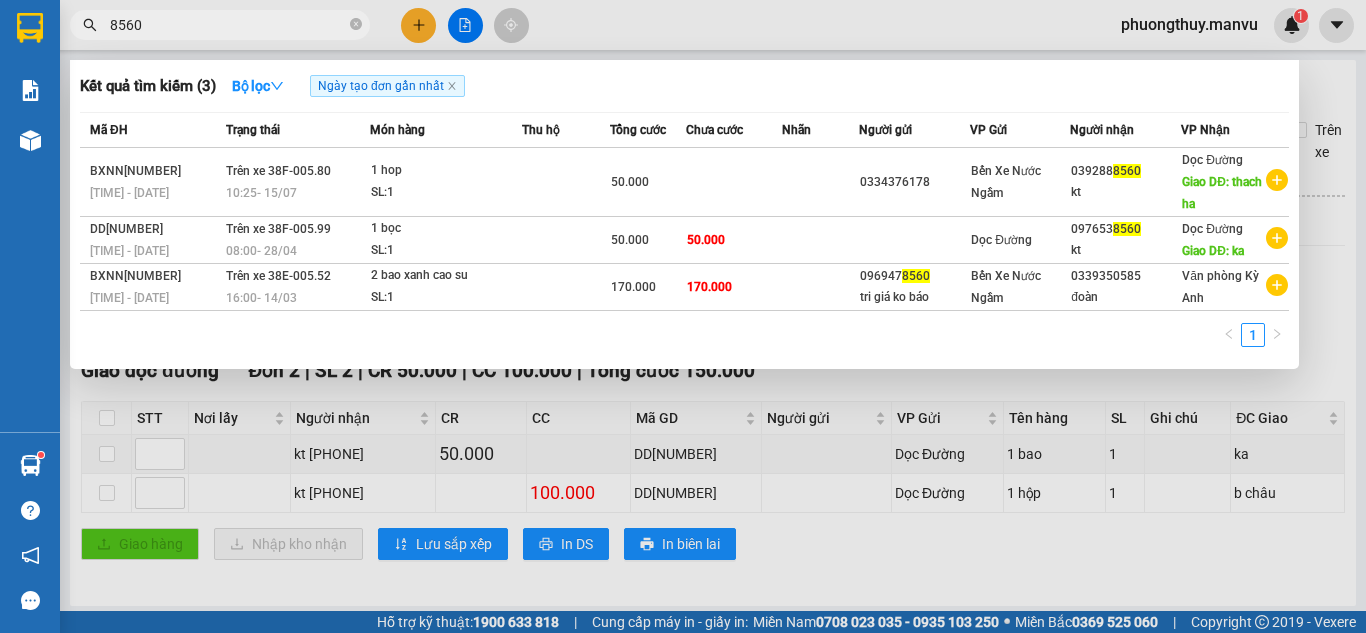 type on "8560" 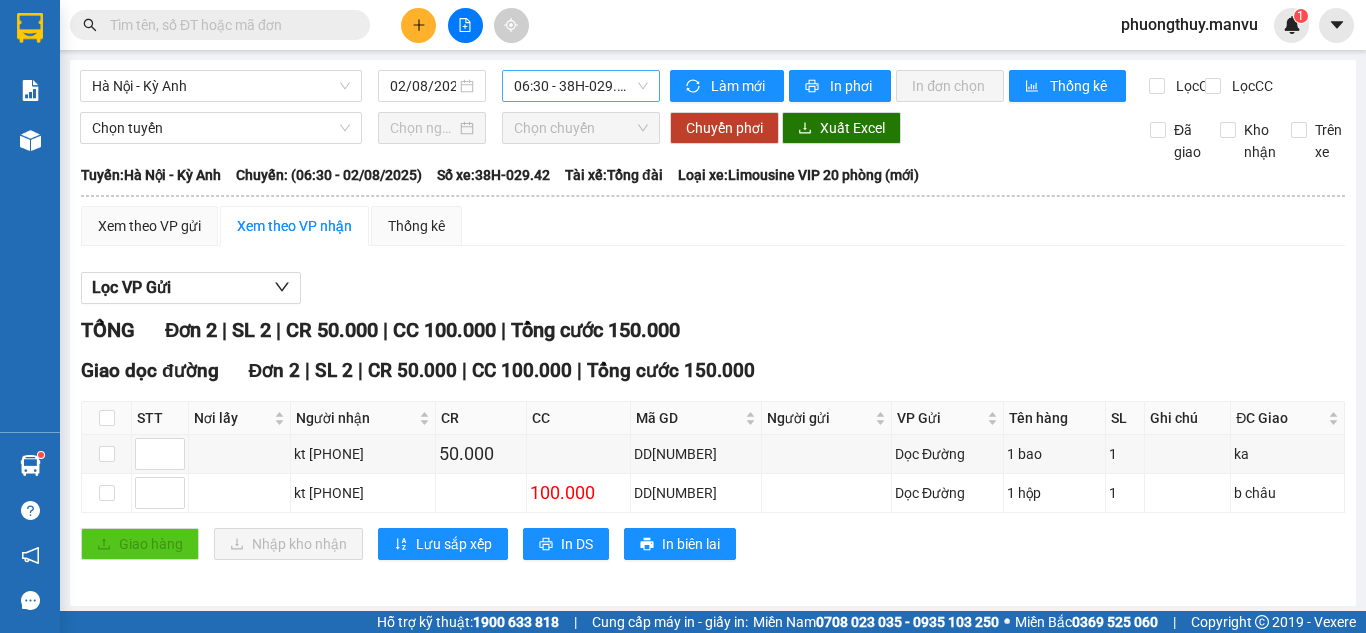 click on "06:30     - 38H-029.42" at bounding box center [581, 86] 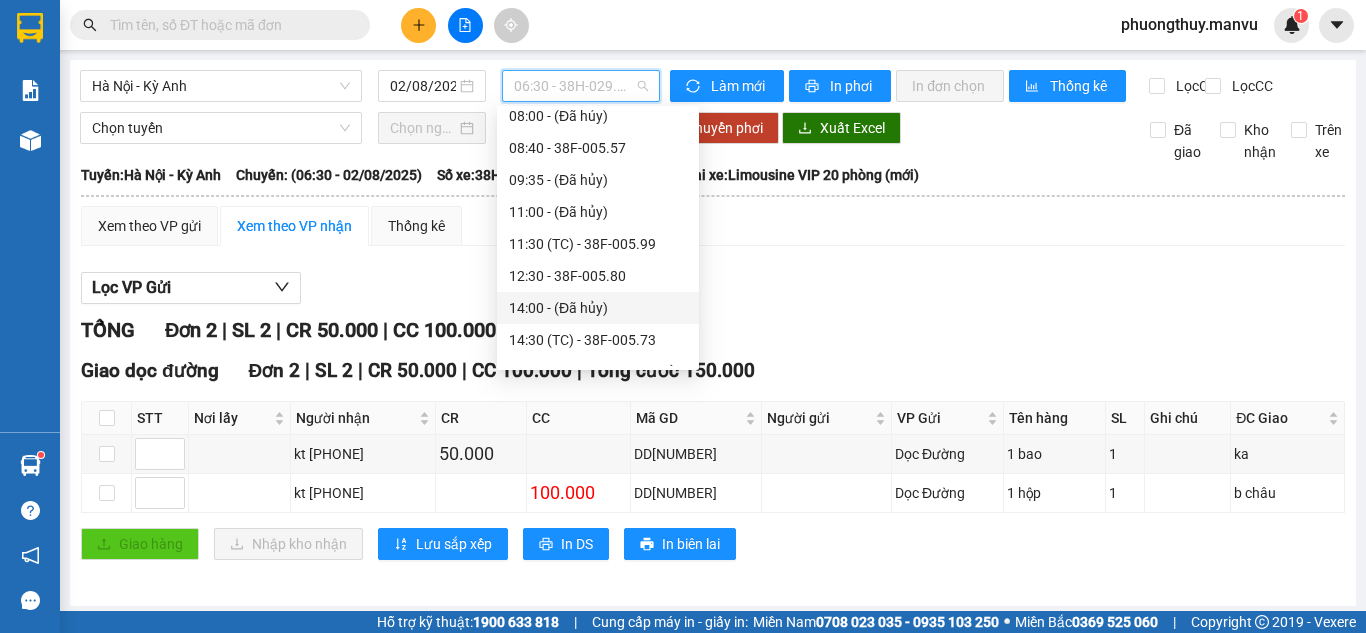 scroll, scrollTop: 100, scrollLeft: 0, axis: vertical 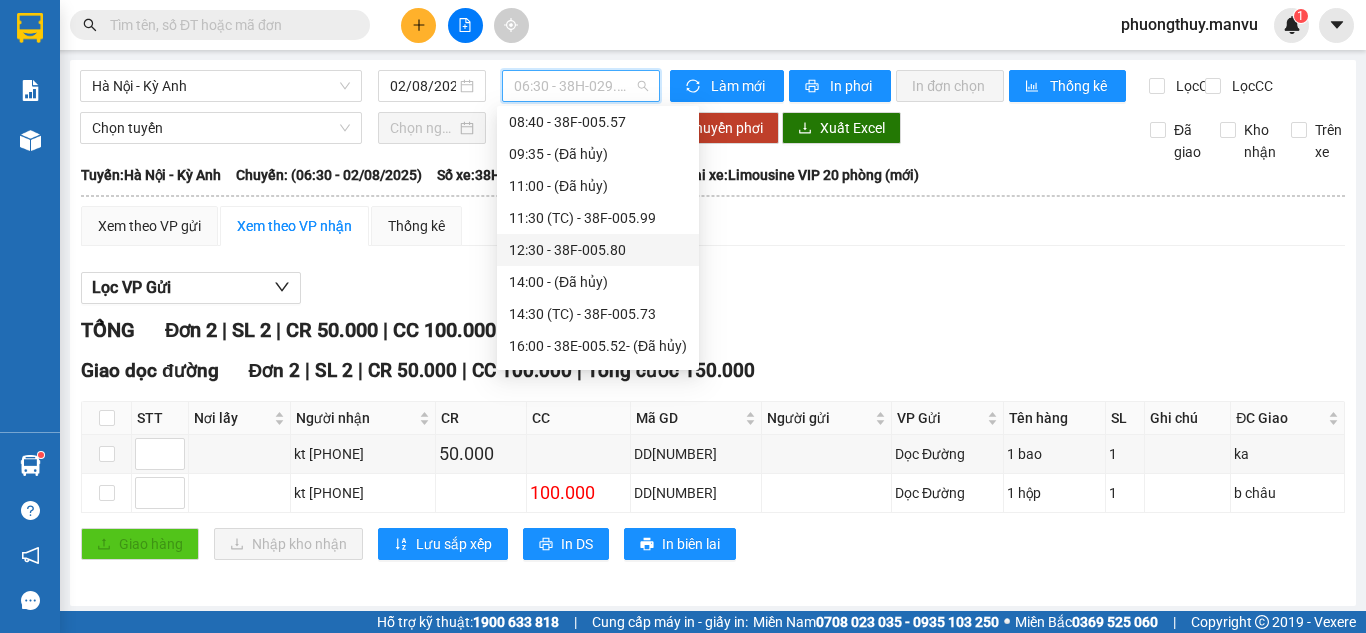 click on "[TIME]     - [VEHICLE_ID]" at bounding box center (598, 250) 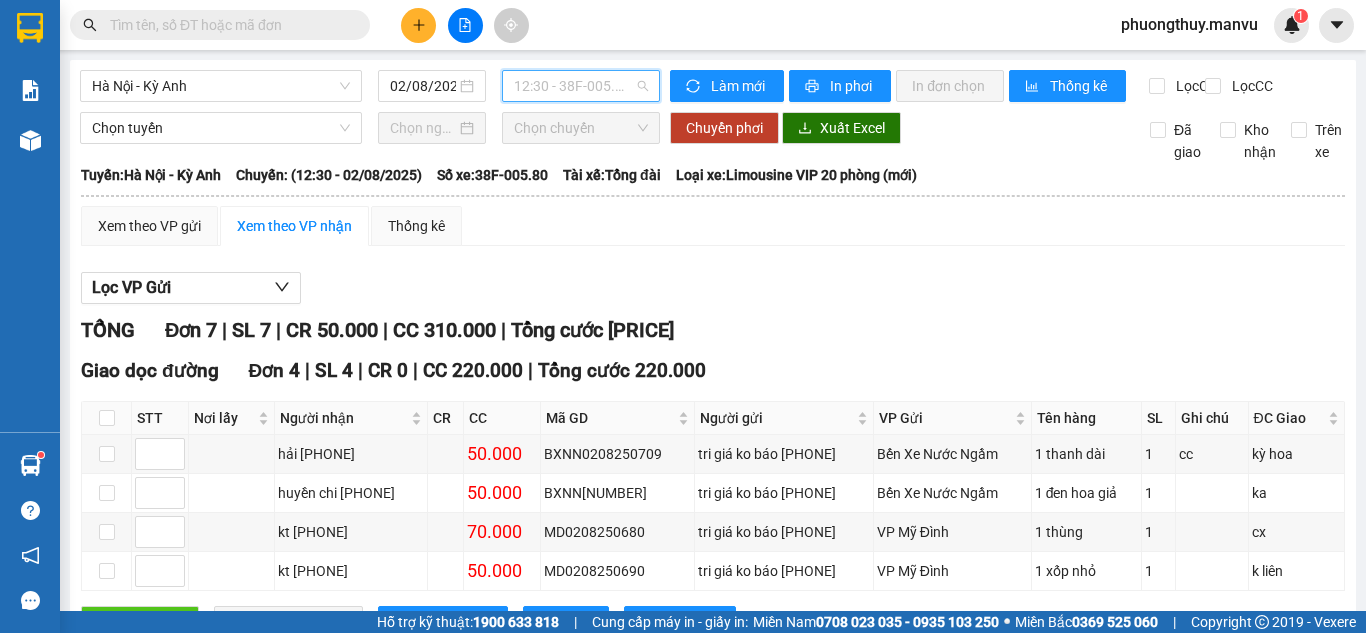 click on "[TIME]     - [VEHICLE_ID]" at bounding box center [581, 86] 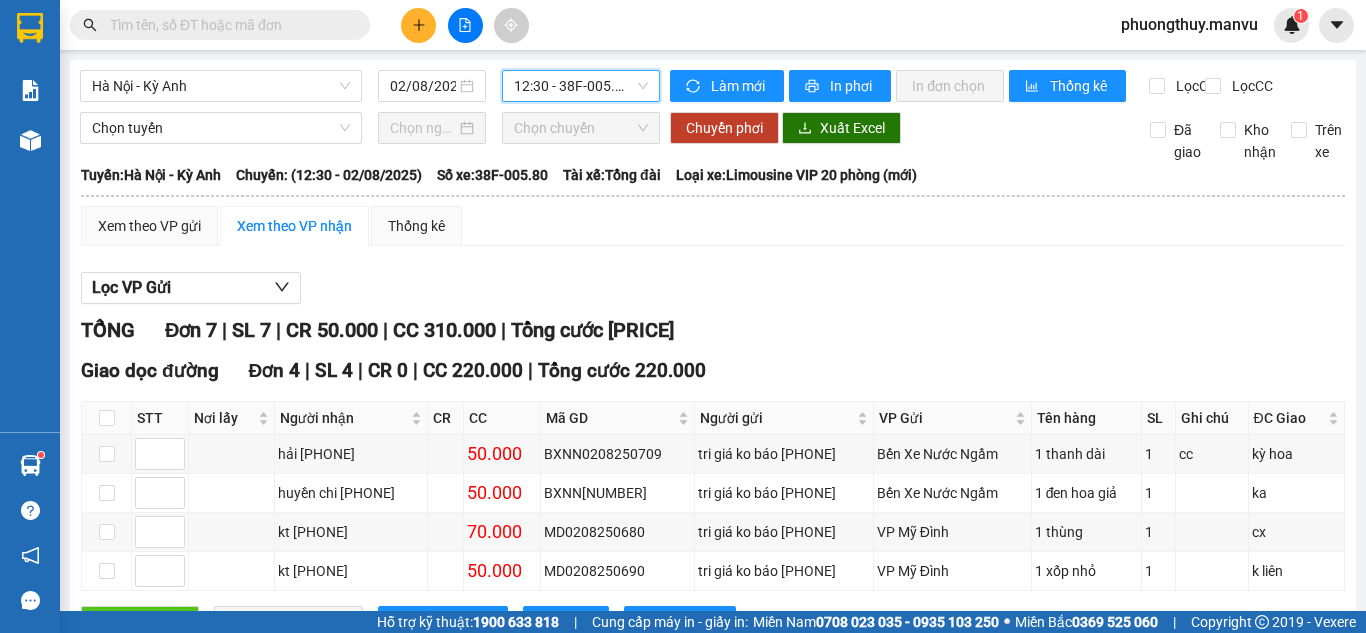 click on "[TIME]     - [VEHICLE_ID]" at bounding box center (581, 86) 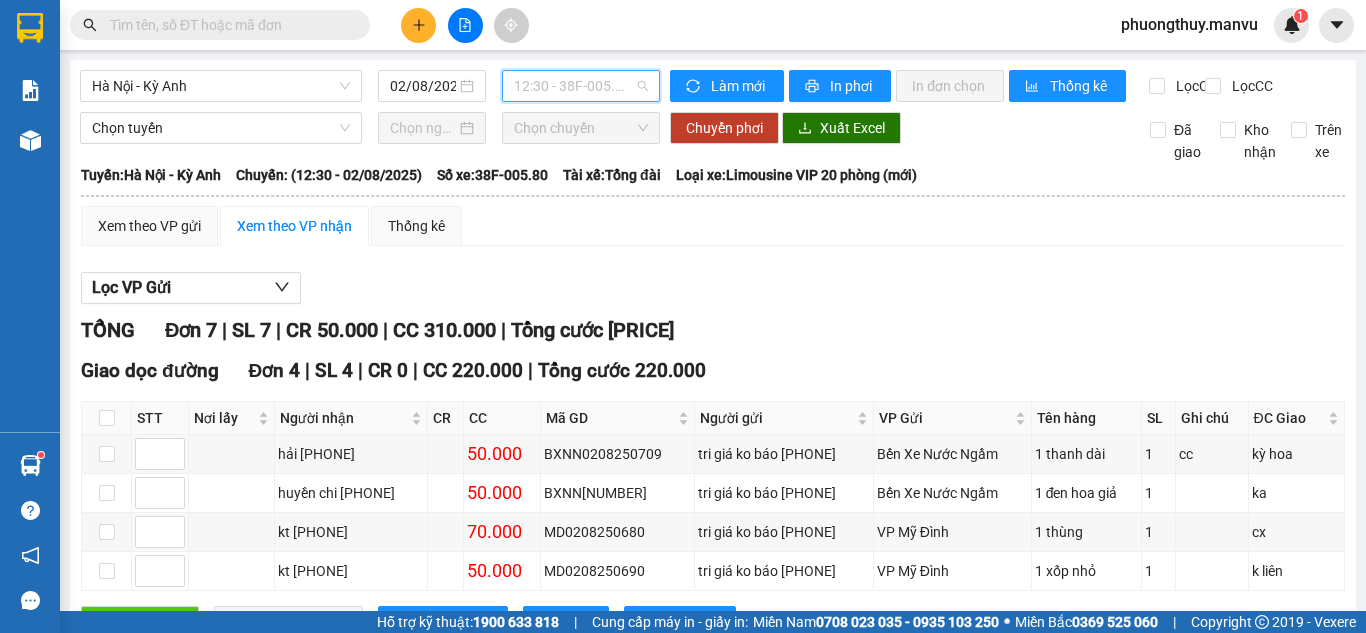 click on "[TIME]     - [VEHICLE_ID]" at bounding box center (581, 86) 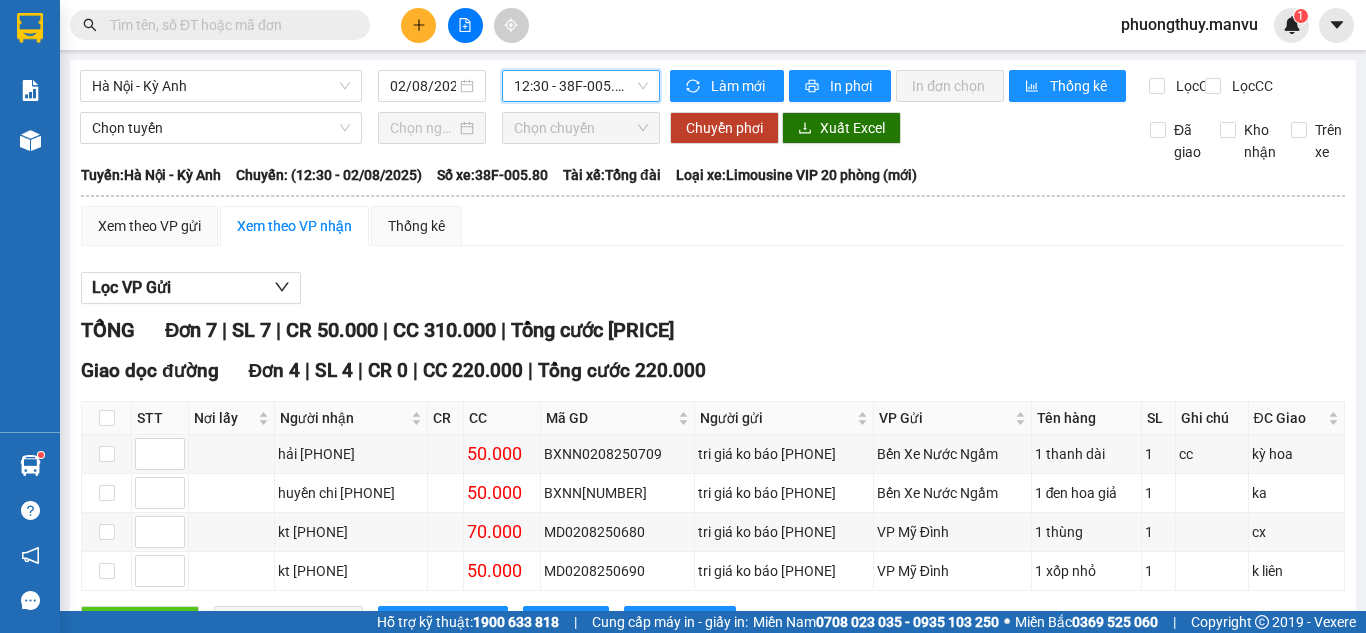 click on "[TIME]     - [VEHICLE_ID]" at bounding box center [581, 86] 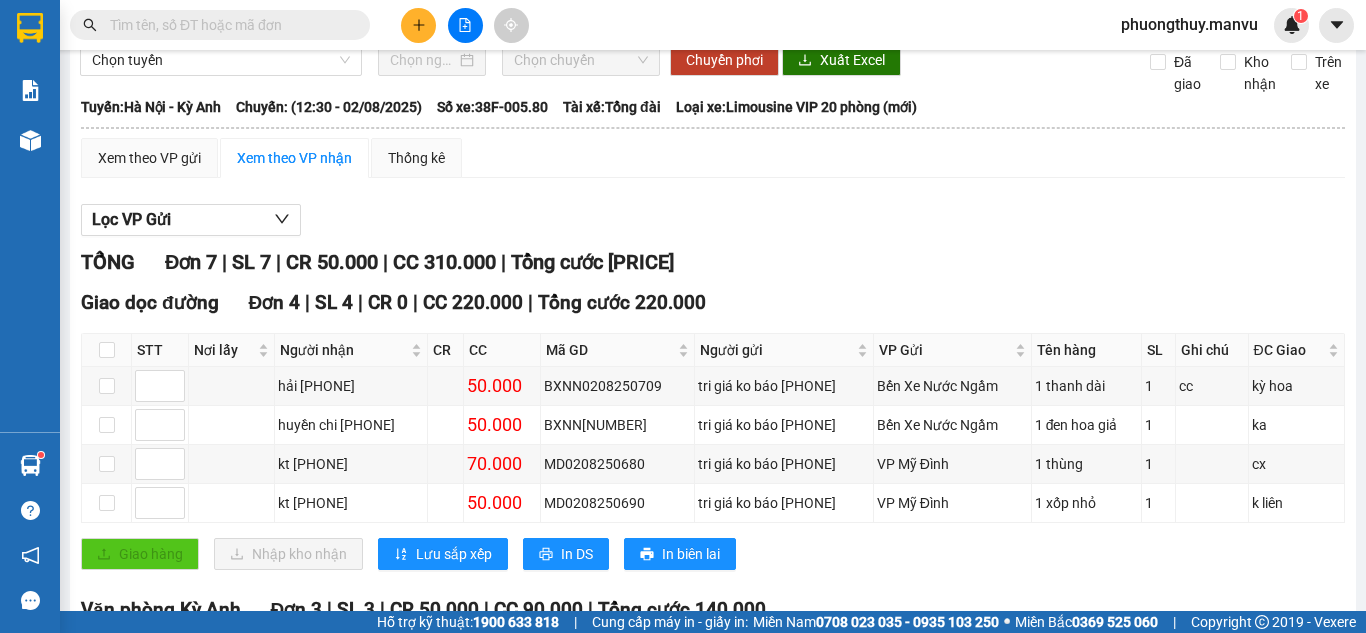 scroll, scrollTop: 0, scrollLeft: 0, axis: both 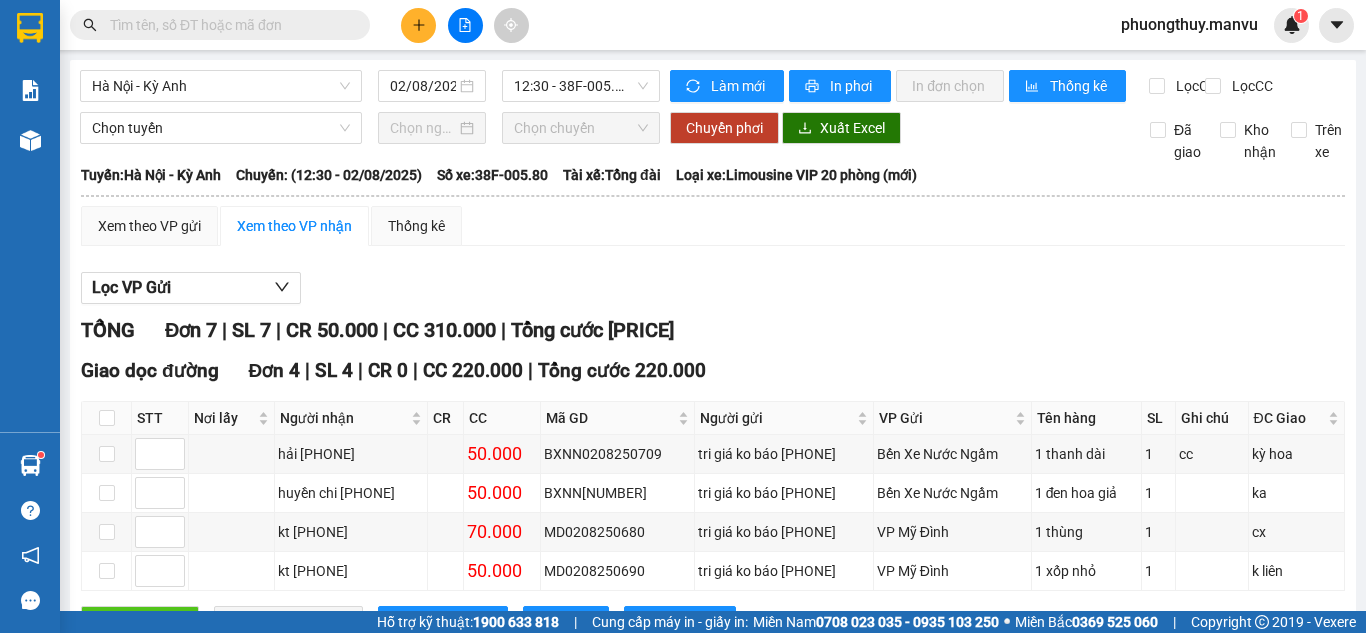 click on "Hà Nội - Kỳ Anh [DATE] [TIME]     - [VEHICLE_ID]  Làm mới In phơi In đơn chọn Thống kê Lọc  CR Lọc  CC Chọn tuyến Chọn chuyến Chuyển phơi Xuất Excel Đã giao Kho nhận Trên xe Mận Vũ   [PHONE]   Cơ sở 1: Cạnh hiệu sách nhân dân Kỳ Anh - Cơ sở 2: Đối diện Ngã 3 đường Việt Lào, Thị trấn Kỳ Anh [TIME] - [DATE] Tuyến:  Hà Nội - Kỳ Anh Chuyến:   ([TIME] - [DATE]) Tài xế:  Tổng đài   Số xe:  [VEHICLE_ID] Loại xe:  Limousine VIP 20 phòng (mới) Tuyến:  Hà Nội - Kỳ Anh Chuyến:   ([TIME] - [DATE]) Số xe:  [VEHICLE_ID] Tài xế:  Tổng đài Loại xe:  Limousine VIP 20 phòng (mới) Xem theo VP gửi Xem theo VP nhận Thống kê Lọc VP Gửi TỔNG Đơn   7 | SL   7 | CR   50.000 | CC   310.000 | Tổng cước   360.000 Giao dọc đường Đơn   4 | SL   4 | CR   0 | CC   220.000 | Tổng cước   220.000 STT Nơi lấy Người nhận CR CC Mã GD Người gửi VP Gửi Tên hàng SL   1" at bounding box center [713, 506] 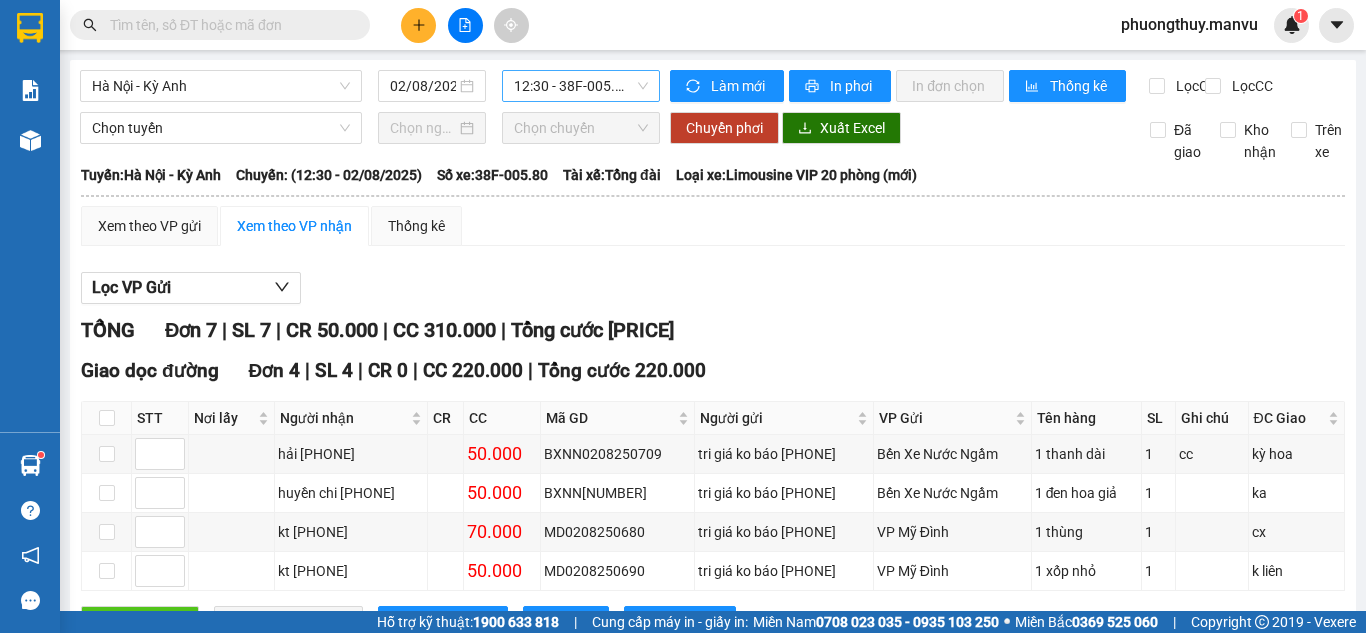 click on "[TIME]     - [VEHICLE_ID]" at bounding box center (581, 86) 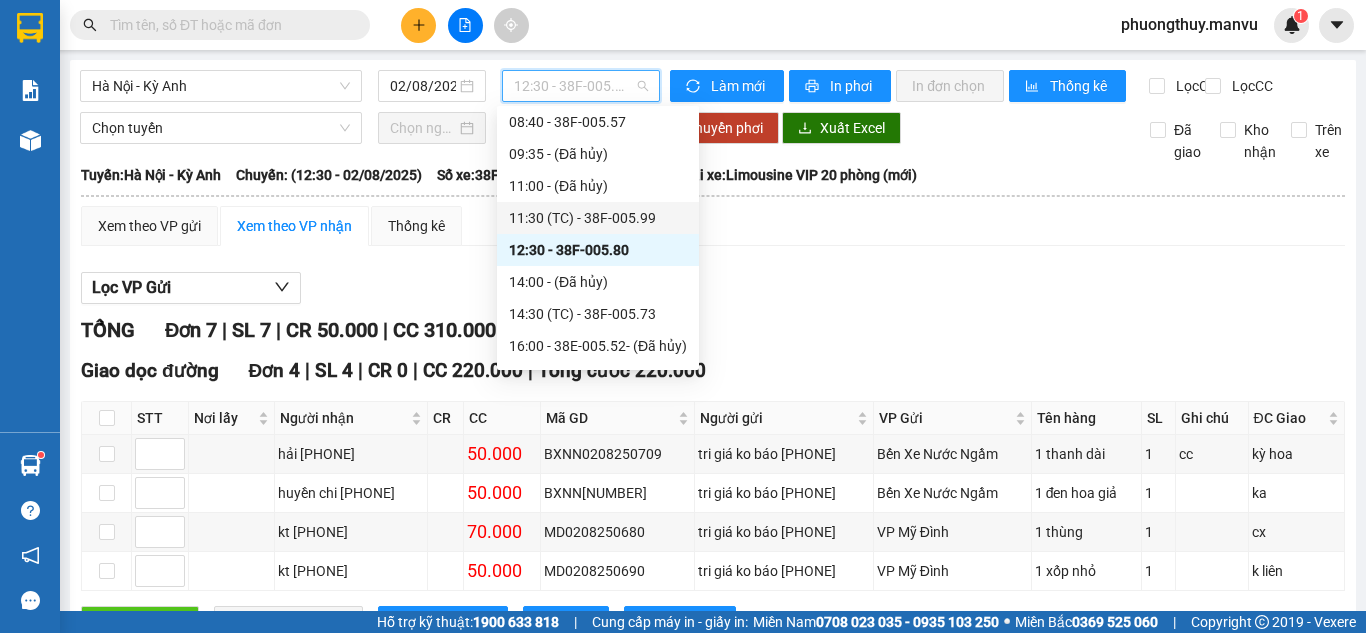 click on "11:30   (TC)   - 38F-005.99" at bounding box center [598, 218] 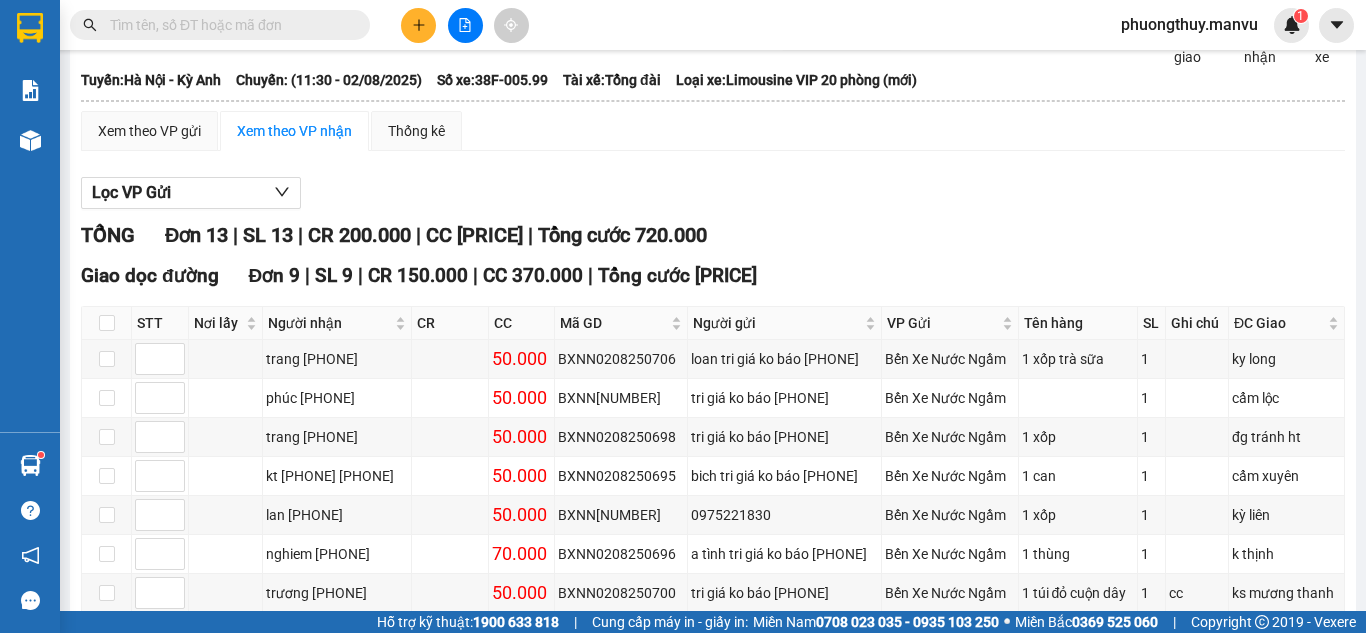 scroll, scrollTop: 0, scrollLeft: 0, axis: both 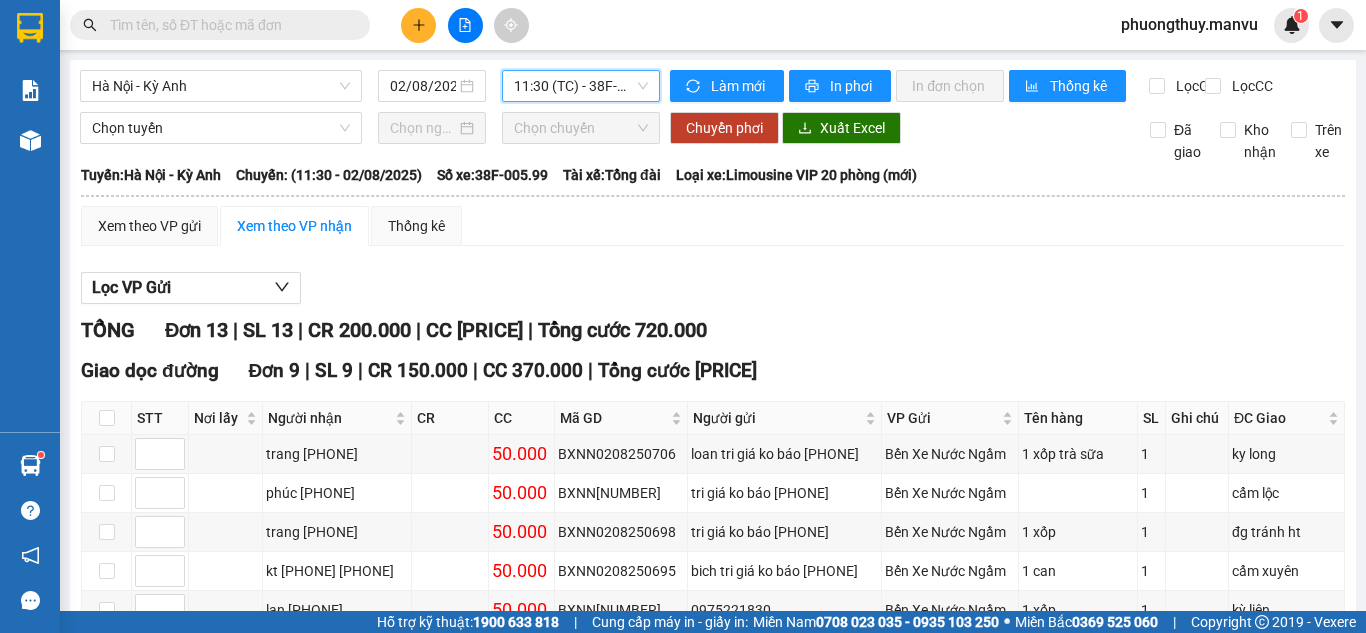 click on "11:30   (TC)   - 38F-005.99" at bounding box center [581, 86] 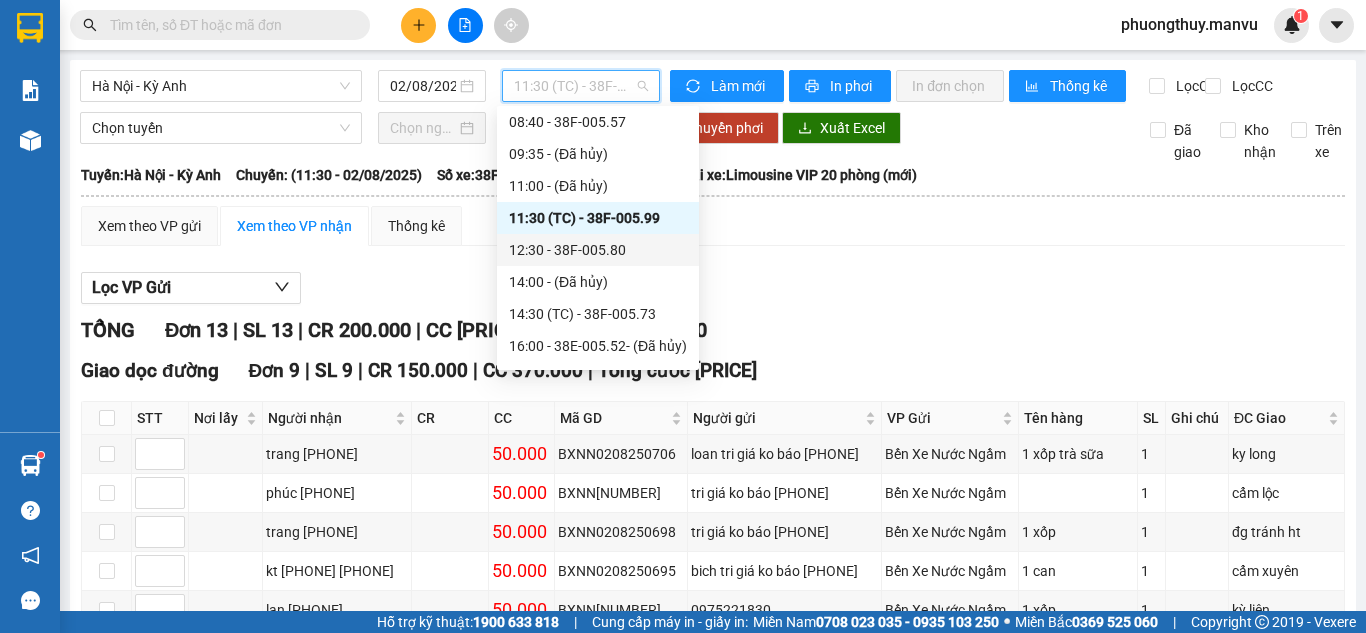 click on "[TIME]     - [VEHICLE_ID]" at bounding box center (598, 250) 